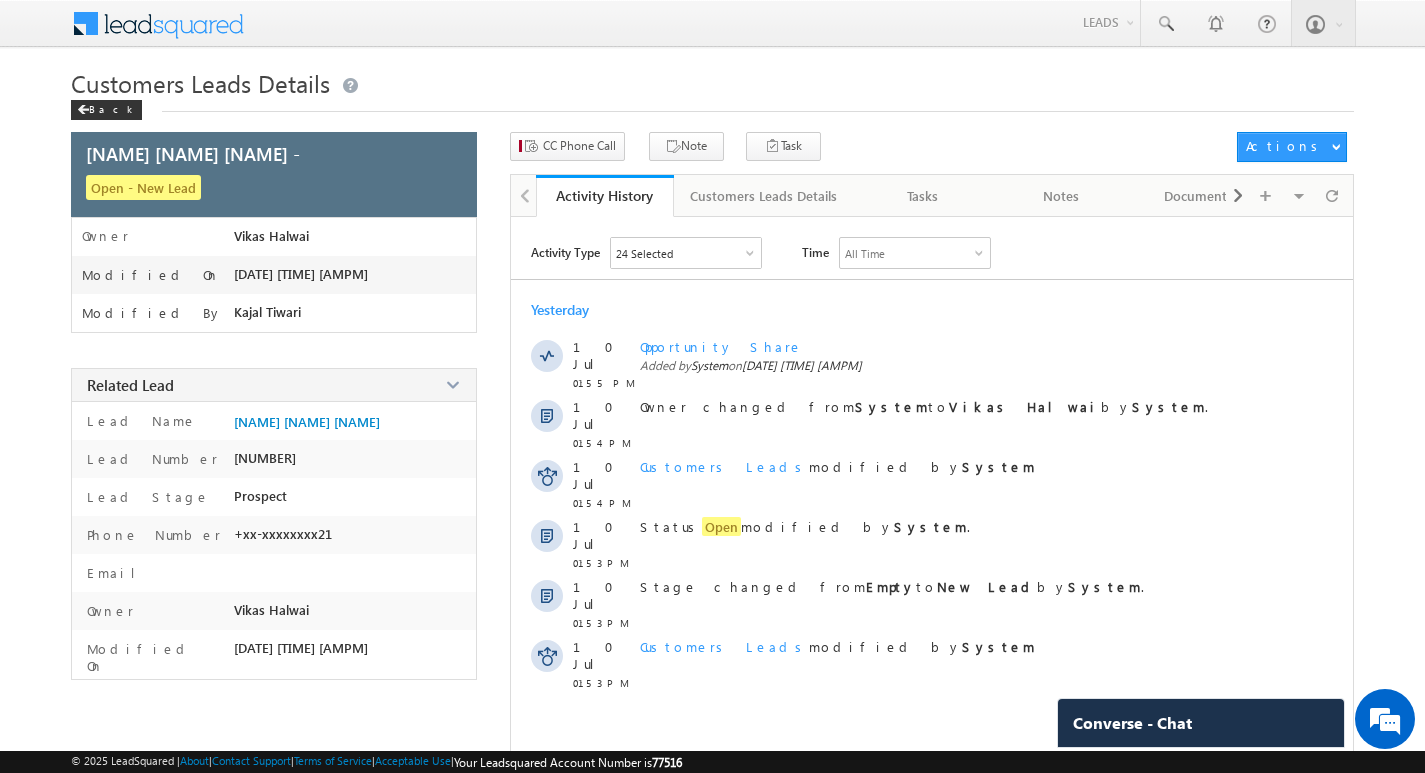 scroll, scrollTop: 0, scrollLeft: 0, axis: both 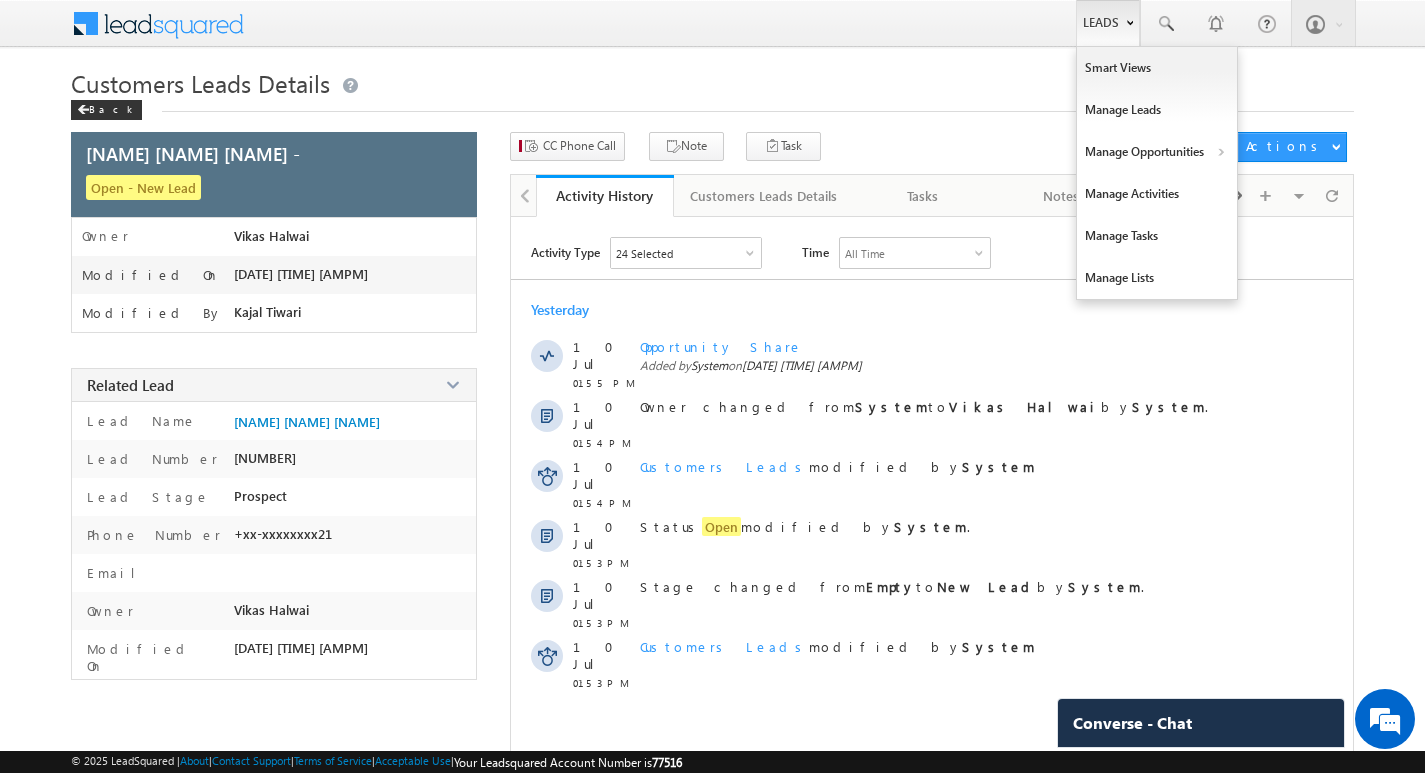click on "Leads" at bounding box center (1108, 23) 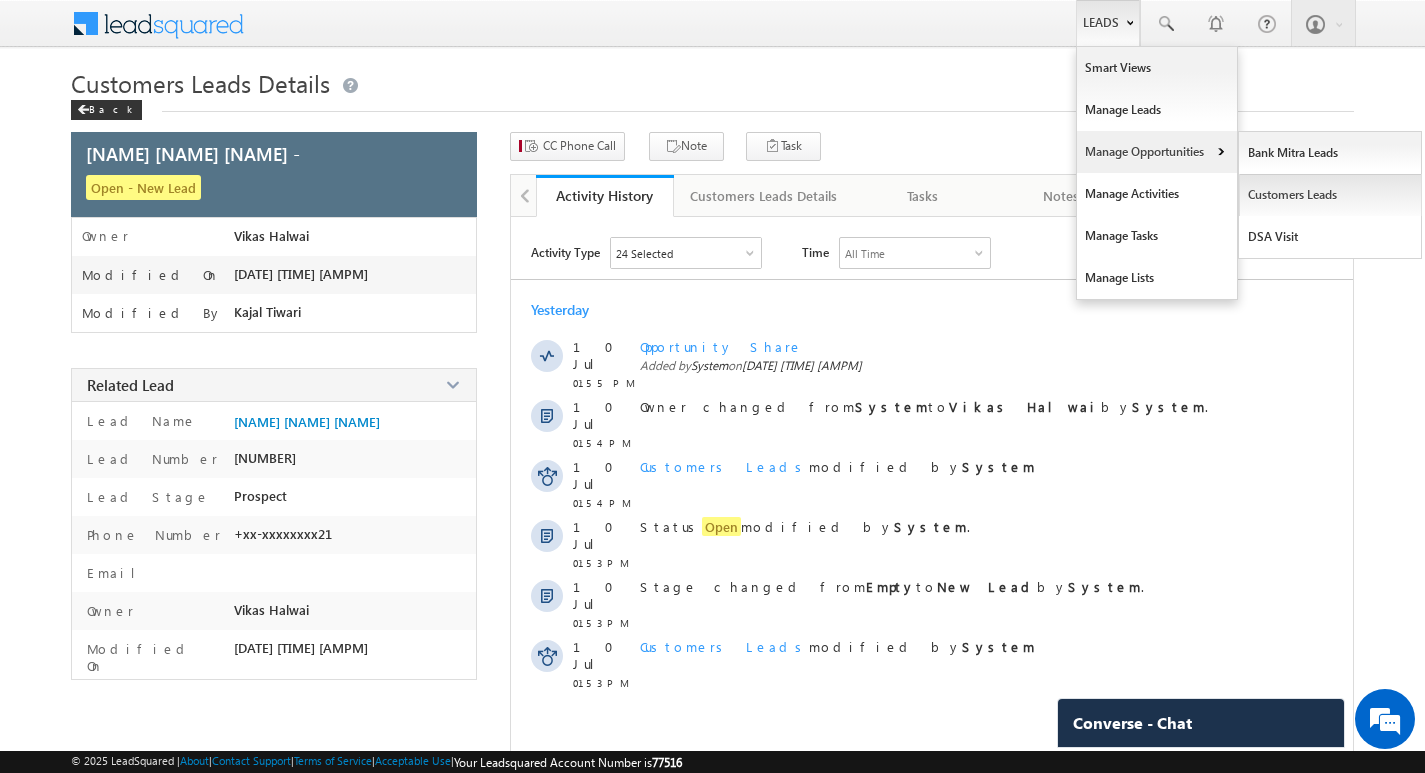 click on "Customers Leads" at bounding box center [1330, 195] 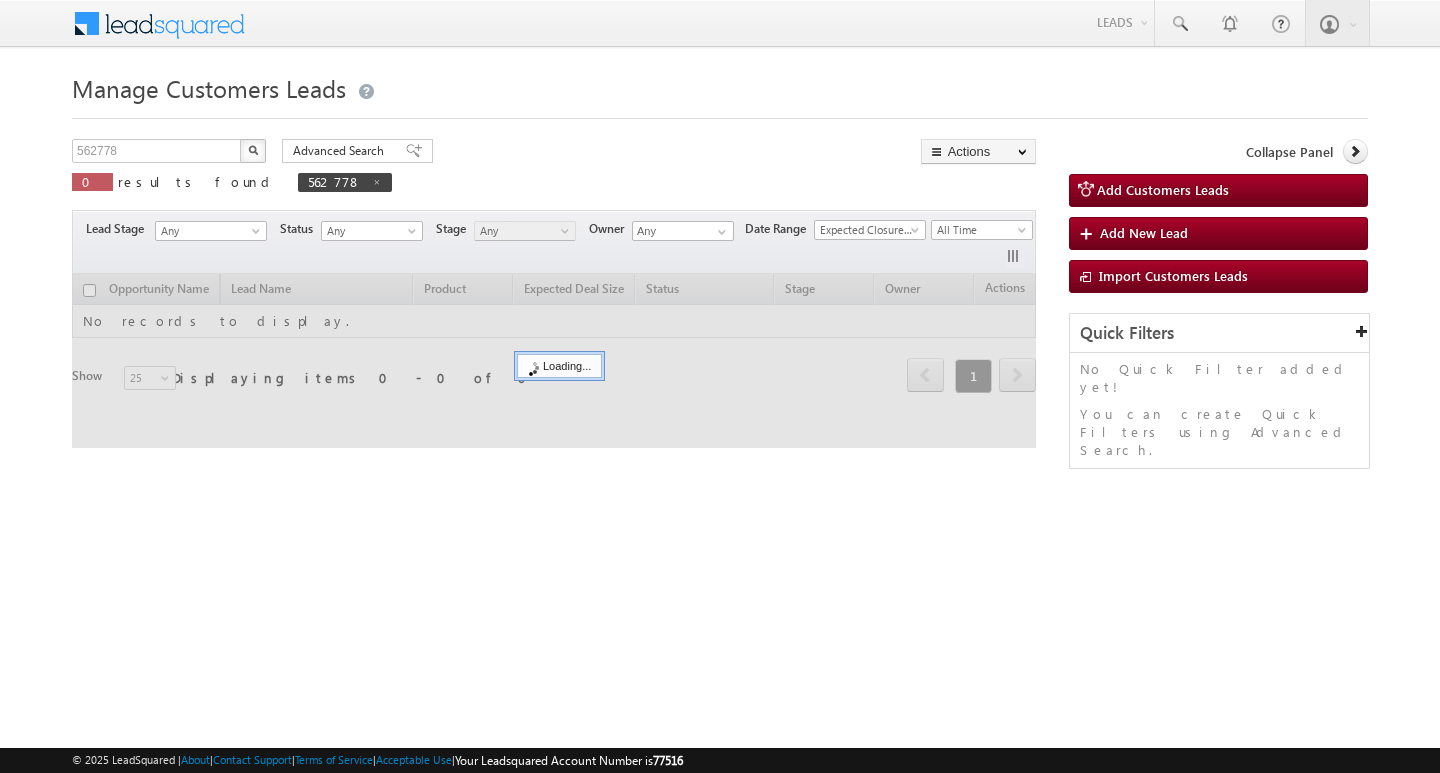 scroll, scrollTop: 0, scrollLeft: 0, axis: both 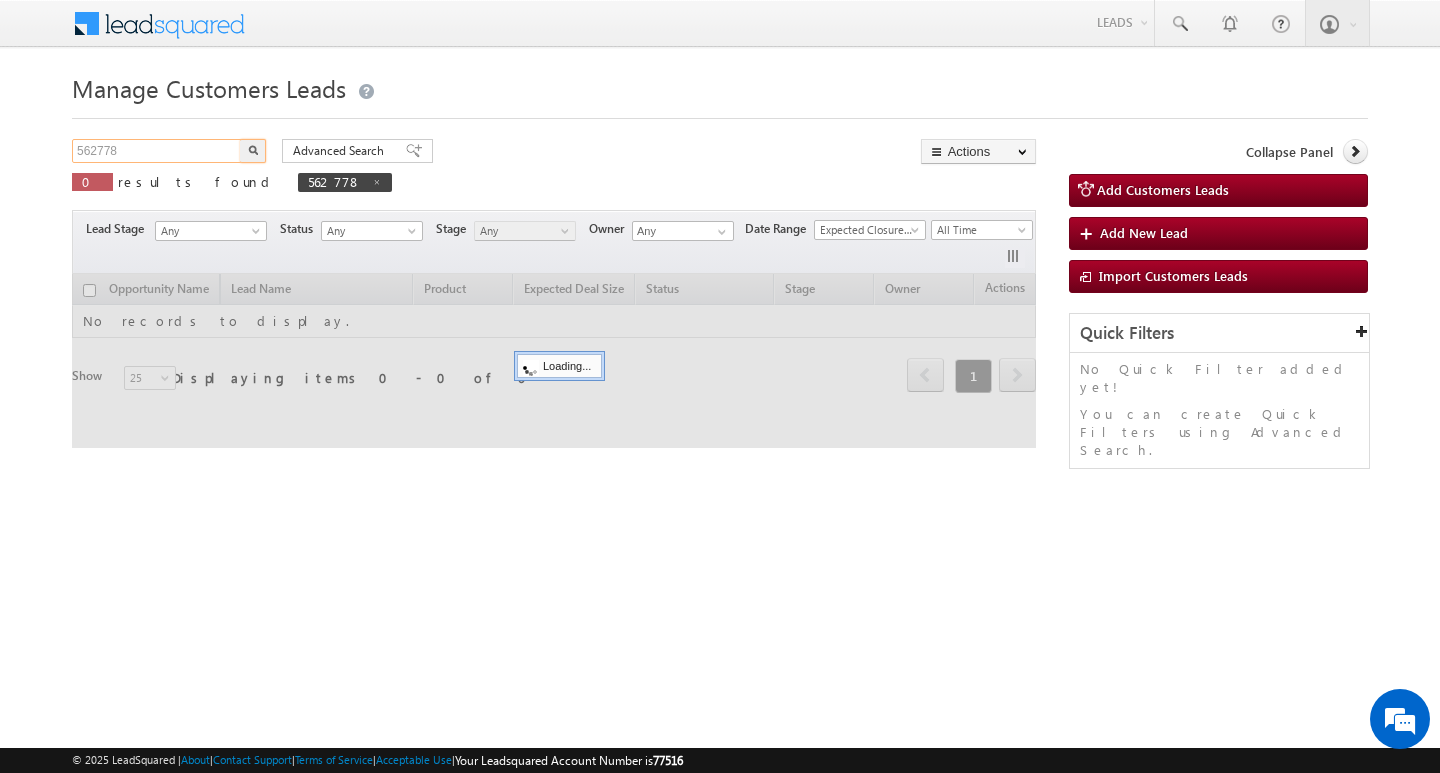 click on "[NUMBER]" at bounding box center (157, 151) 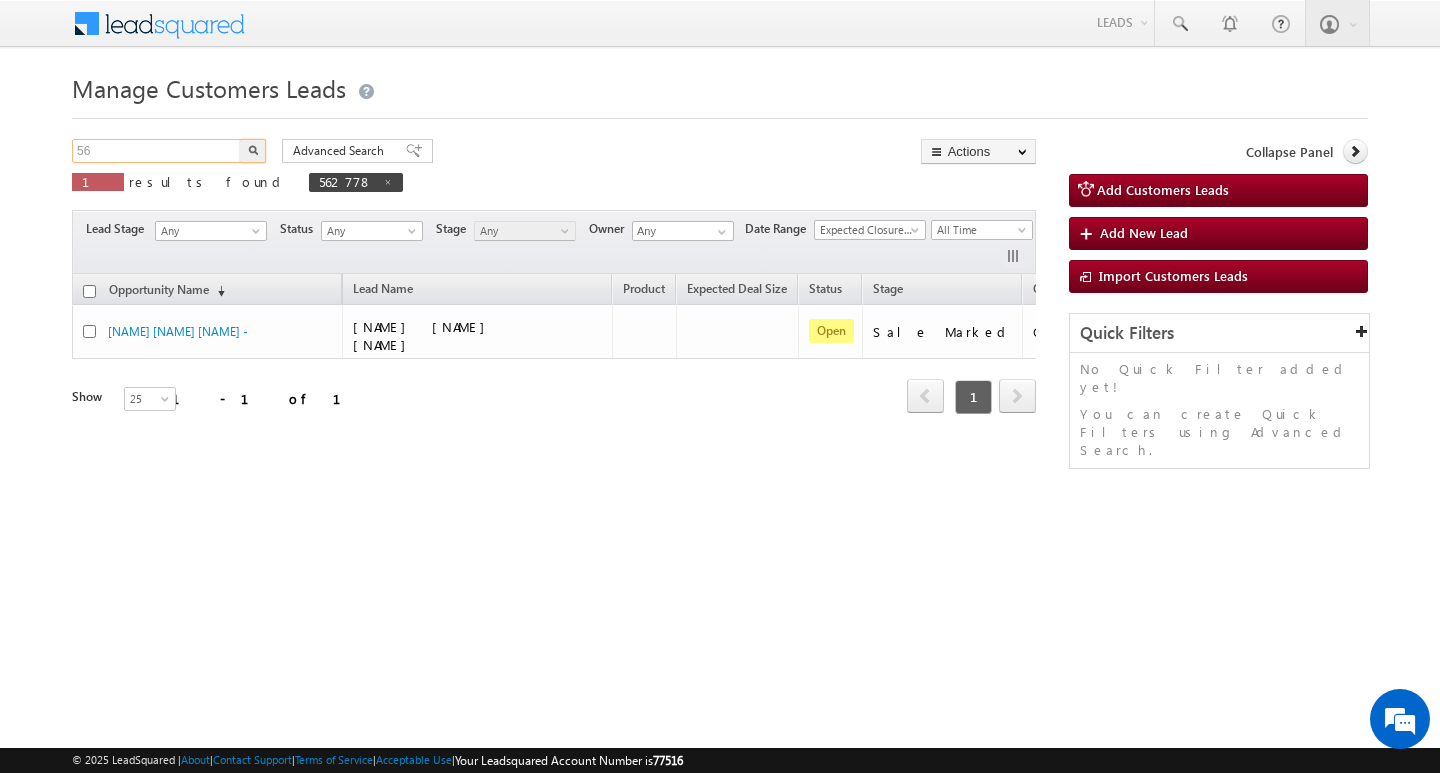 type on "5" 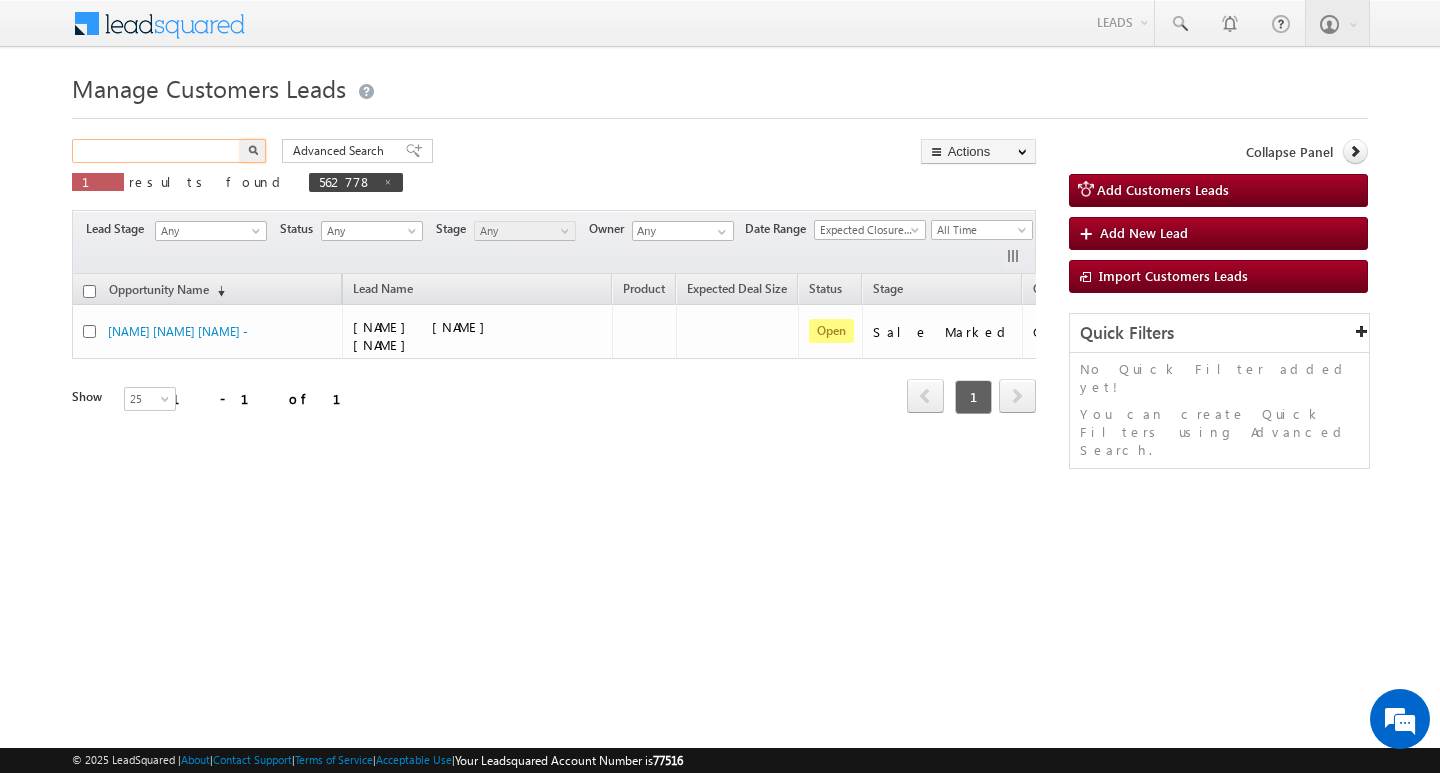 paste on "563429" 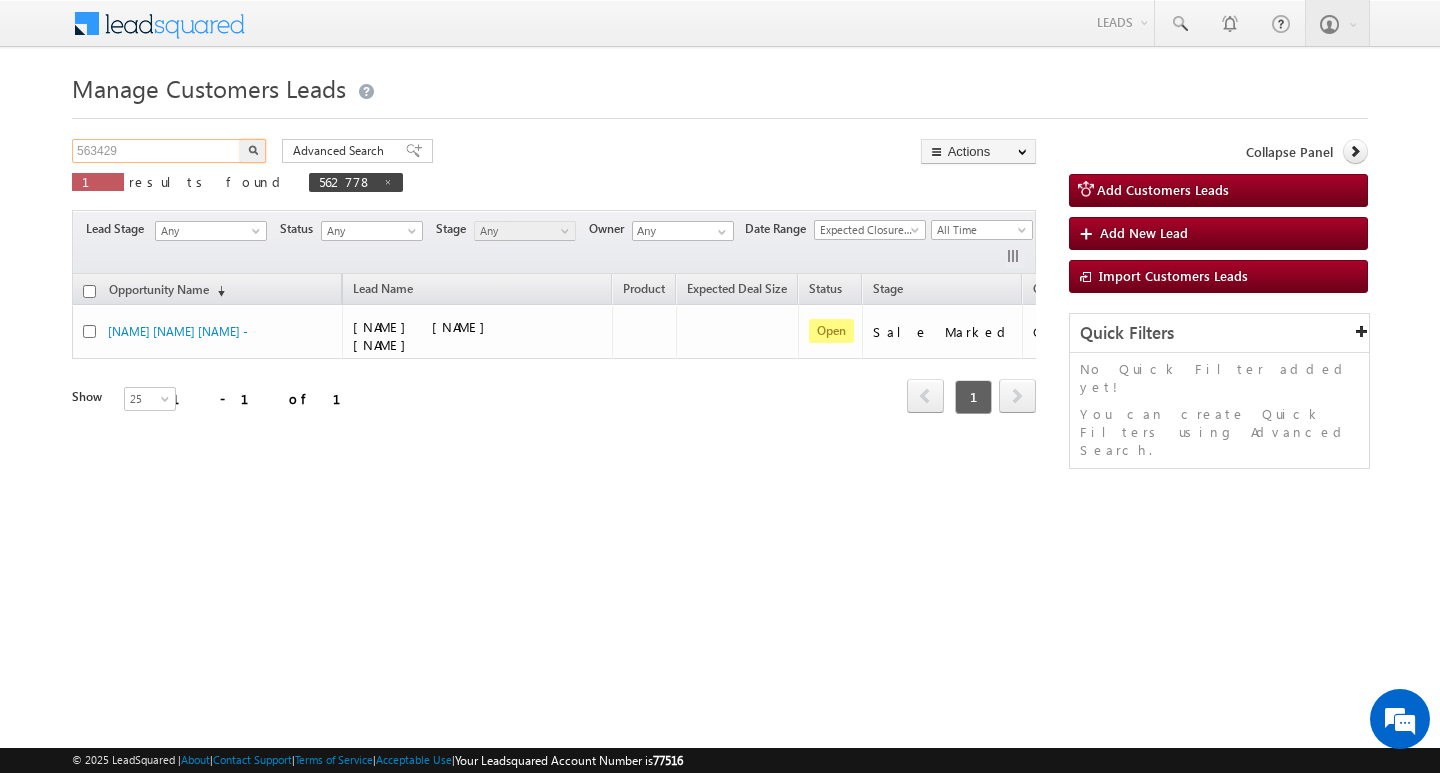 type on "563429" 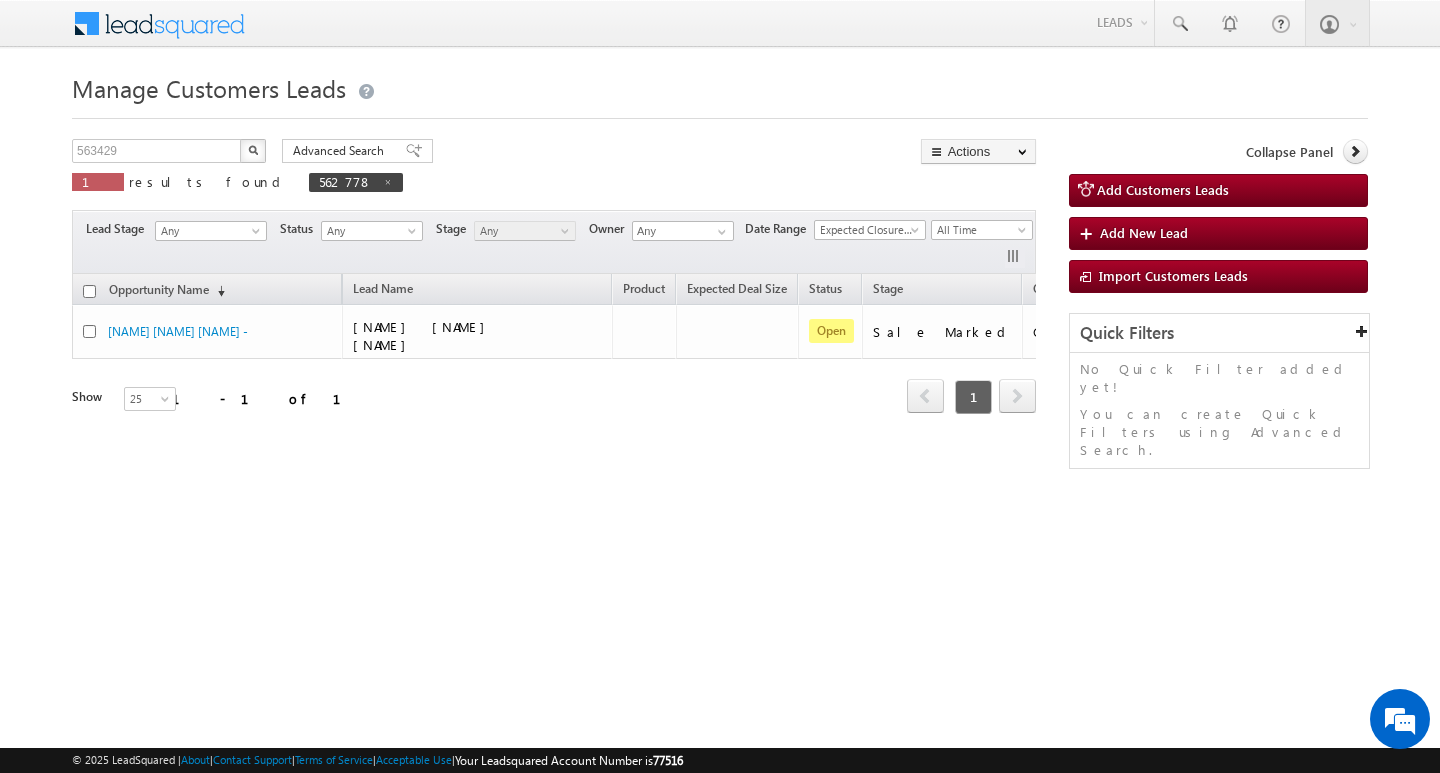 click at bounding box center (253, 151) 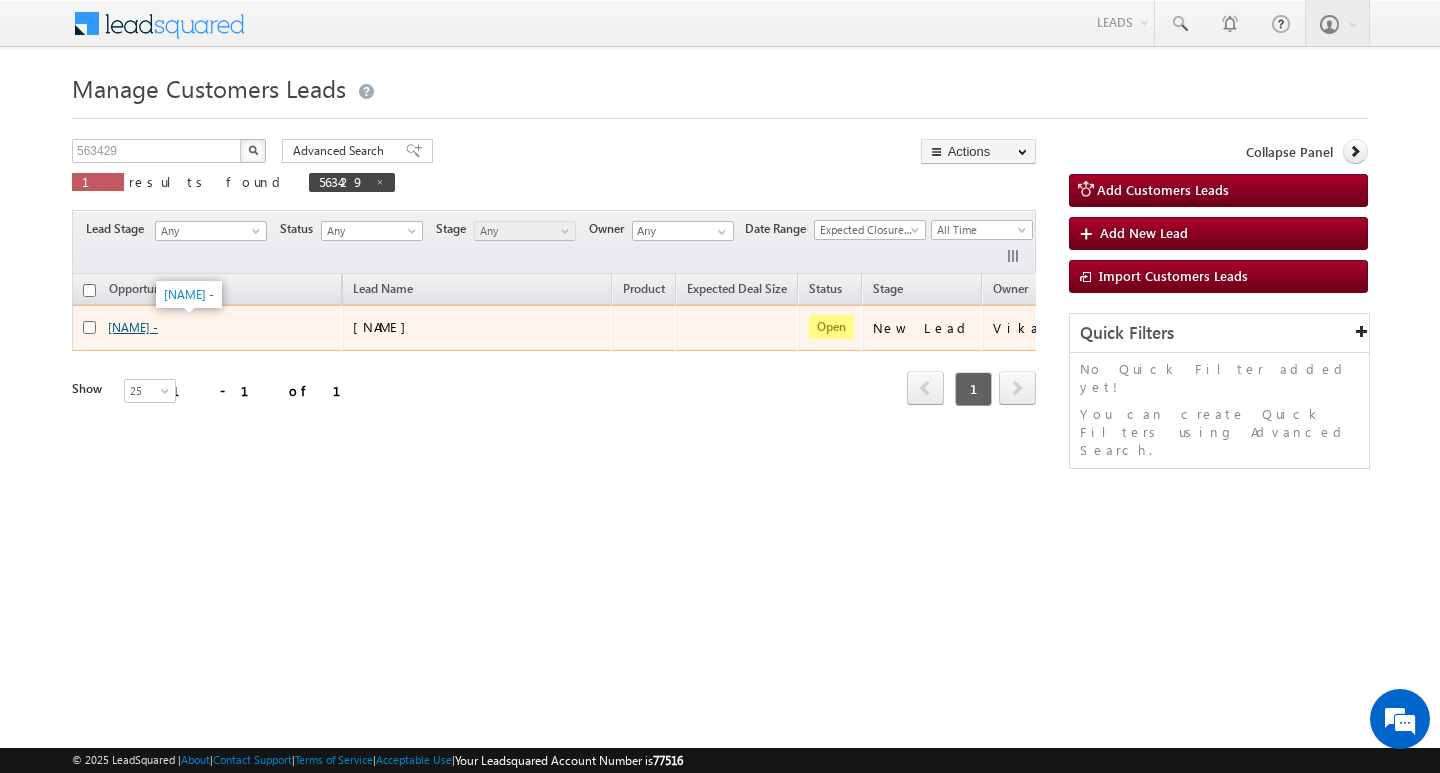 click on "Ankit Lodawala  -" at bounding box center [133, 327] 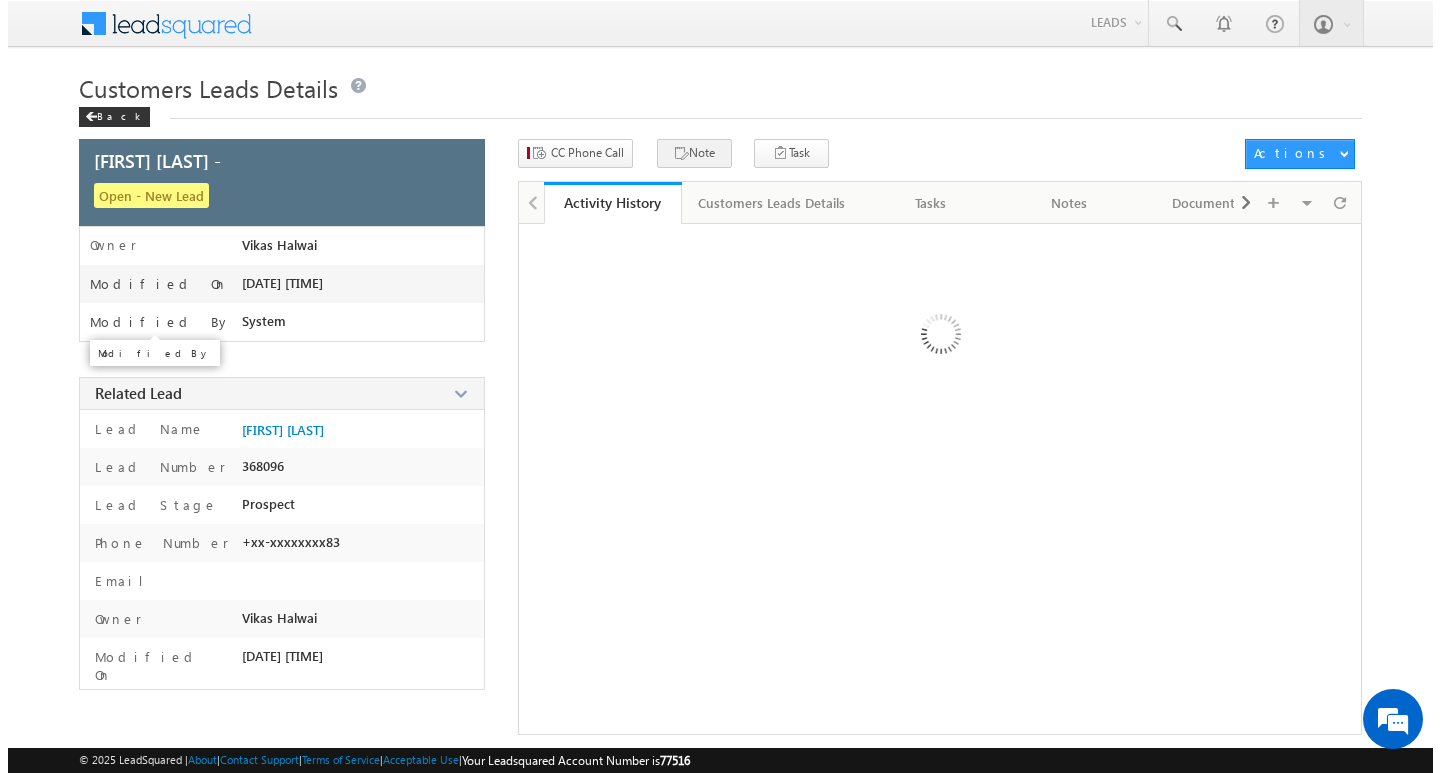scroll, scrollTop: 0, scrollLeft: 0, axis: both 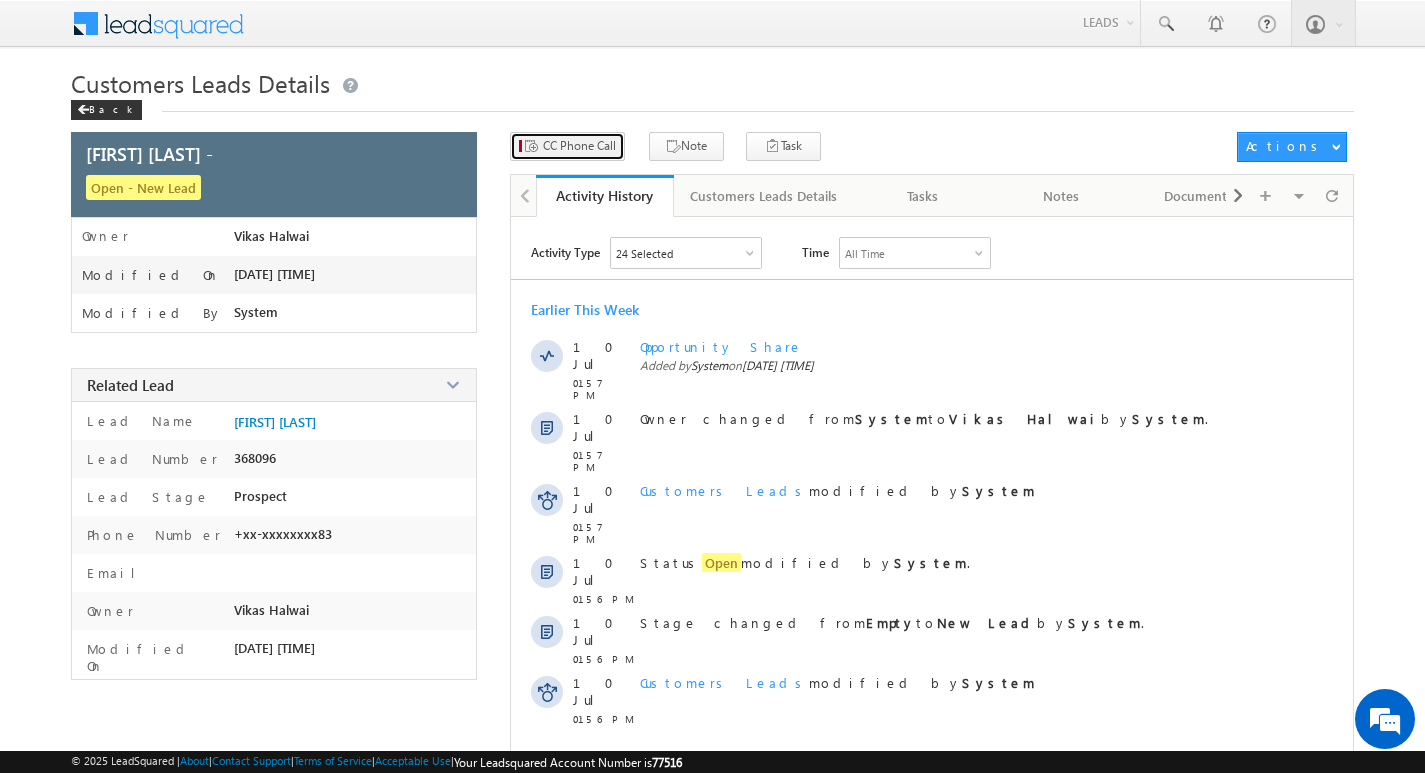 click on "CC Phone Call" at bounding box center (579, 146) 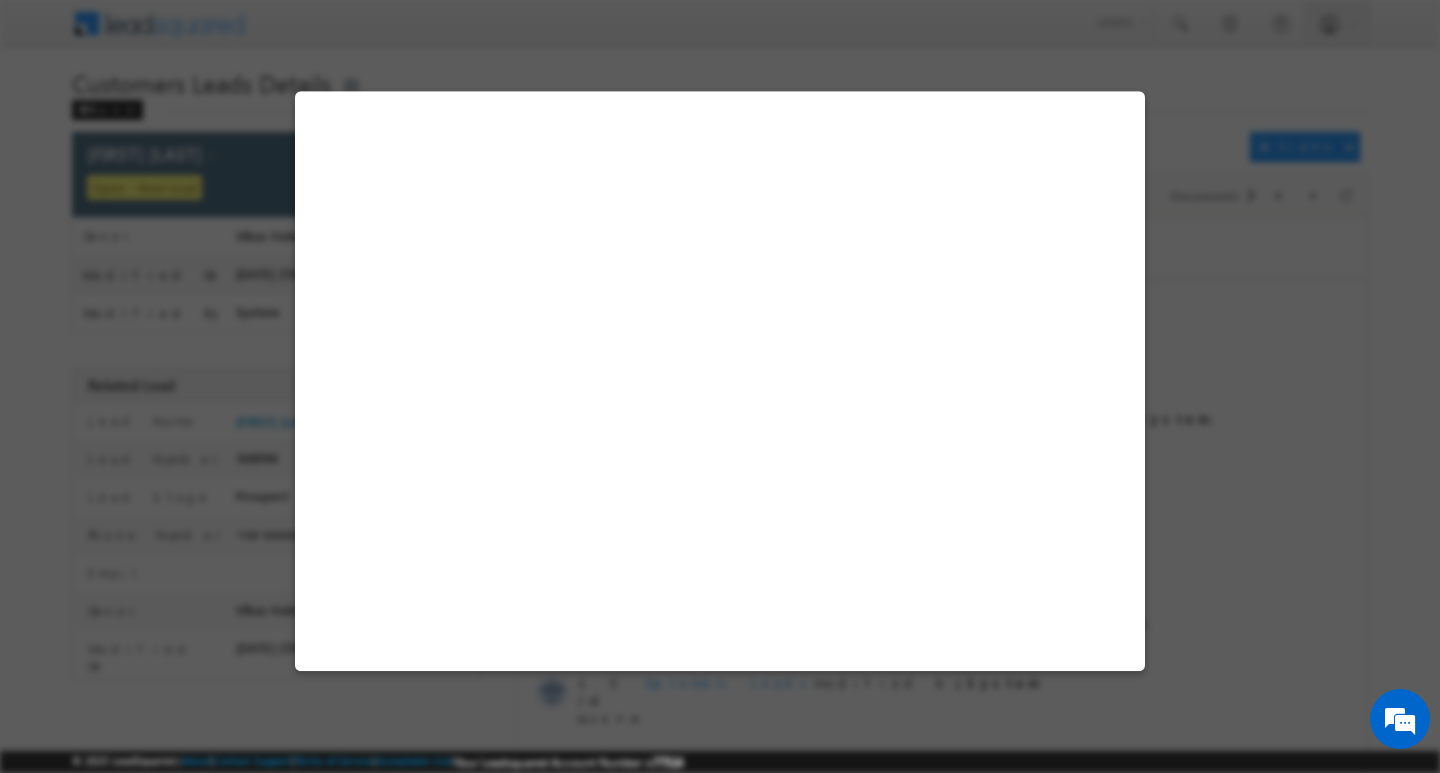 select on "Banswara" 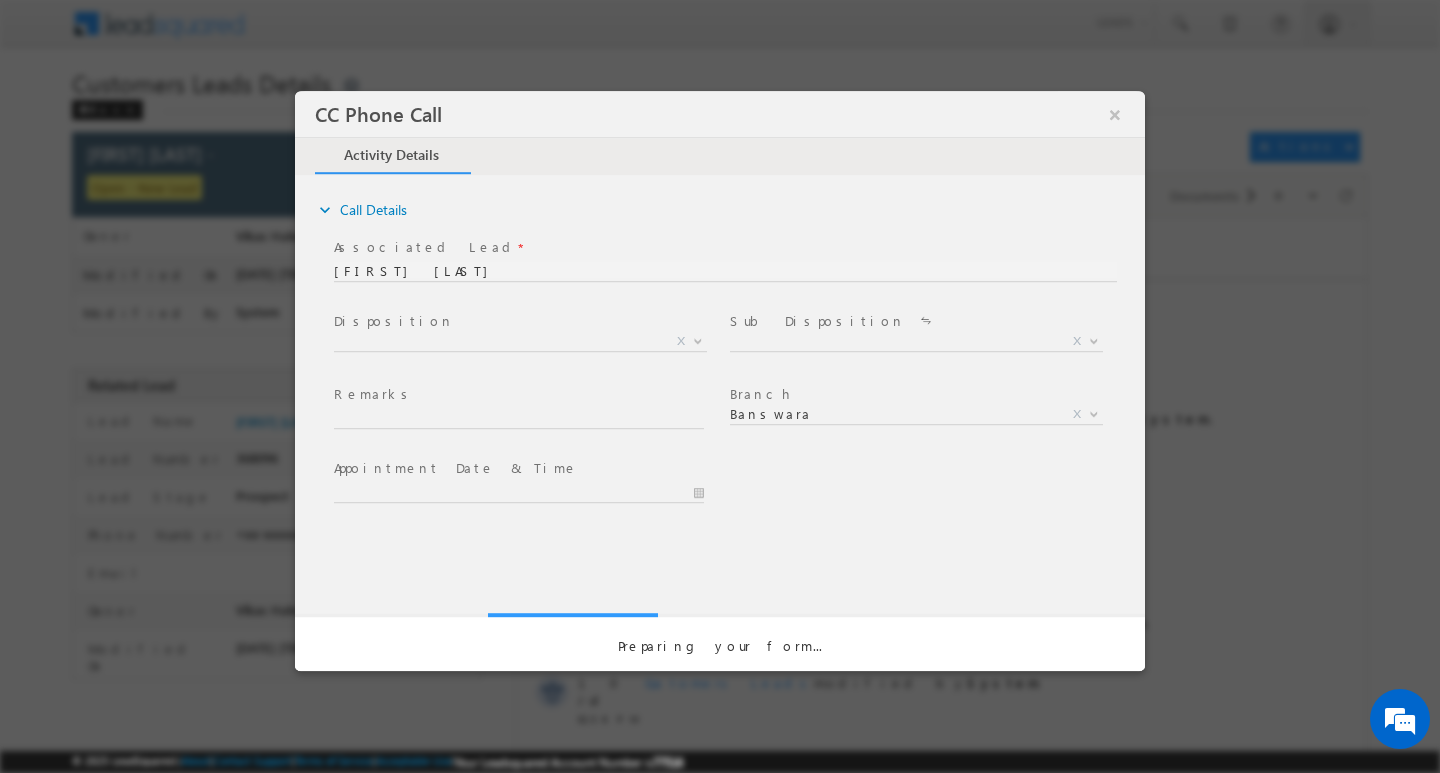 scroll, scrollTop: 0, scrollLeft: 0, axis: both 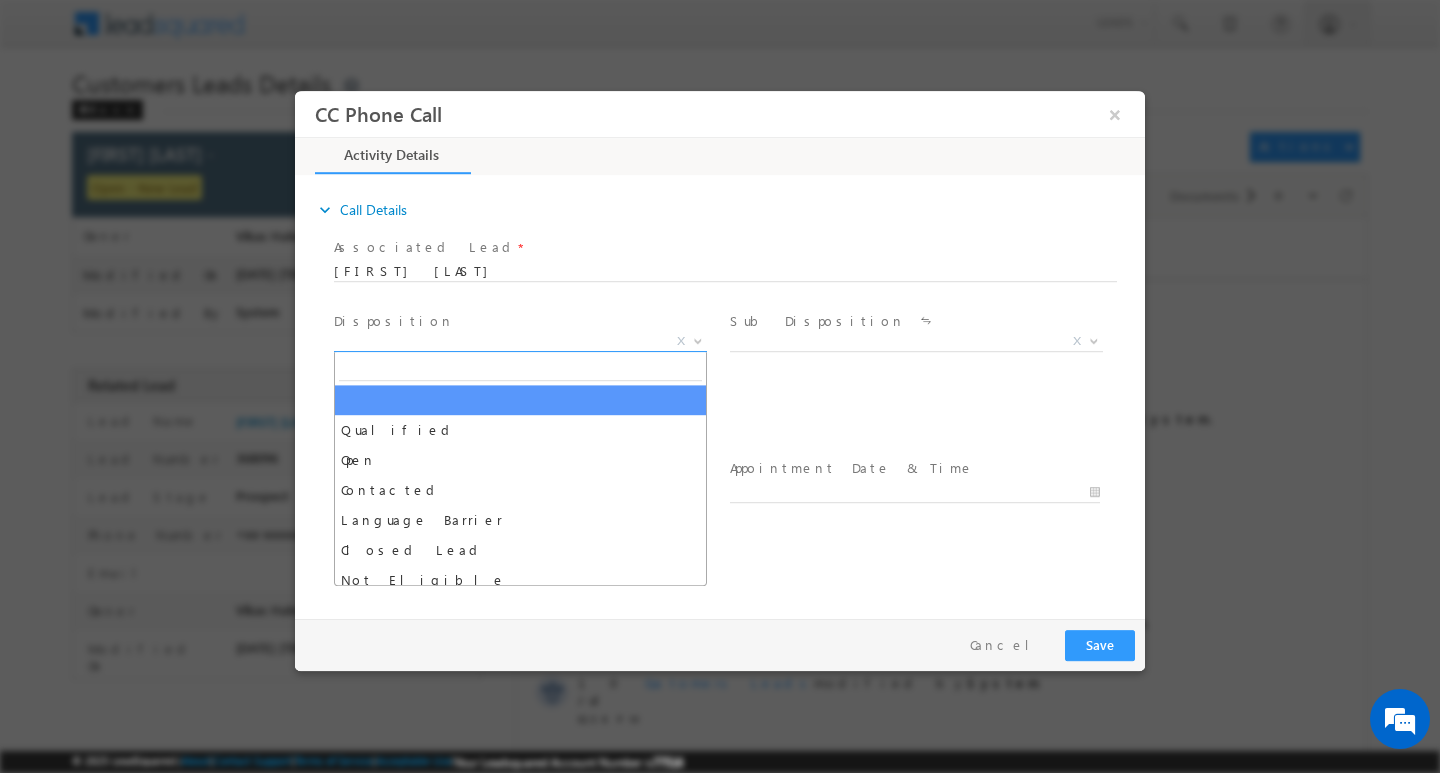 click at bounding box center (698, 339) 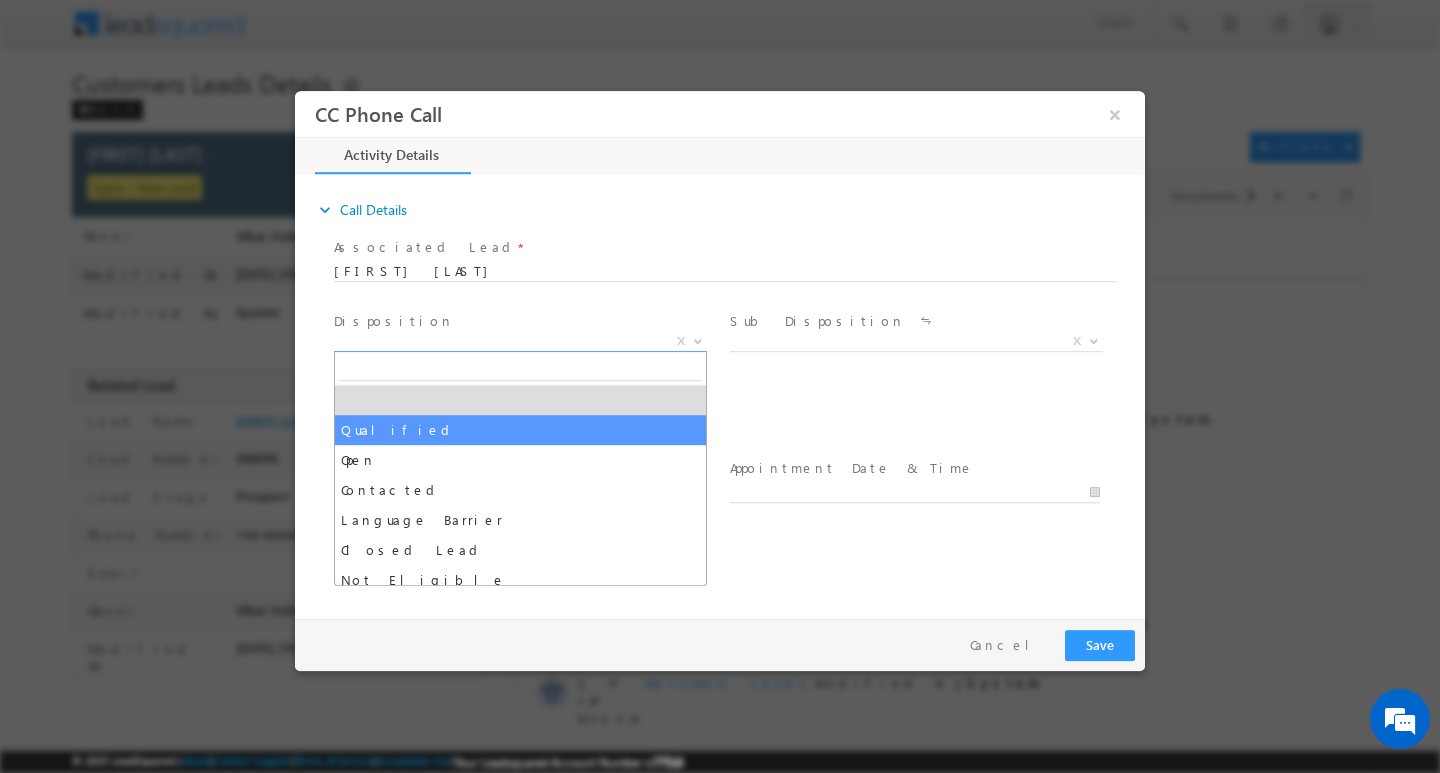 select on "Qualified" 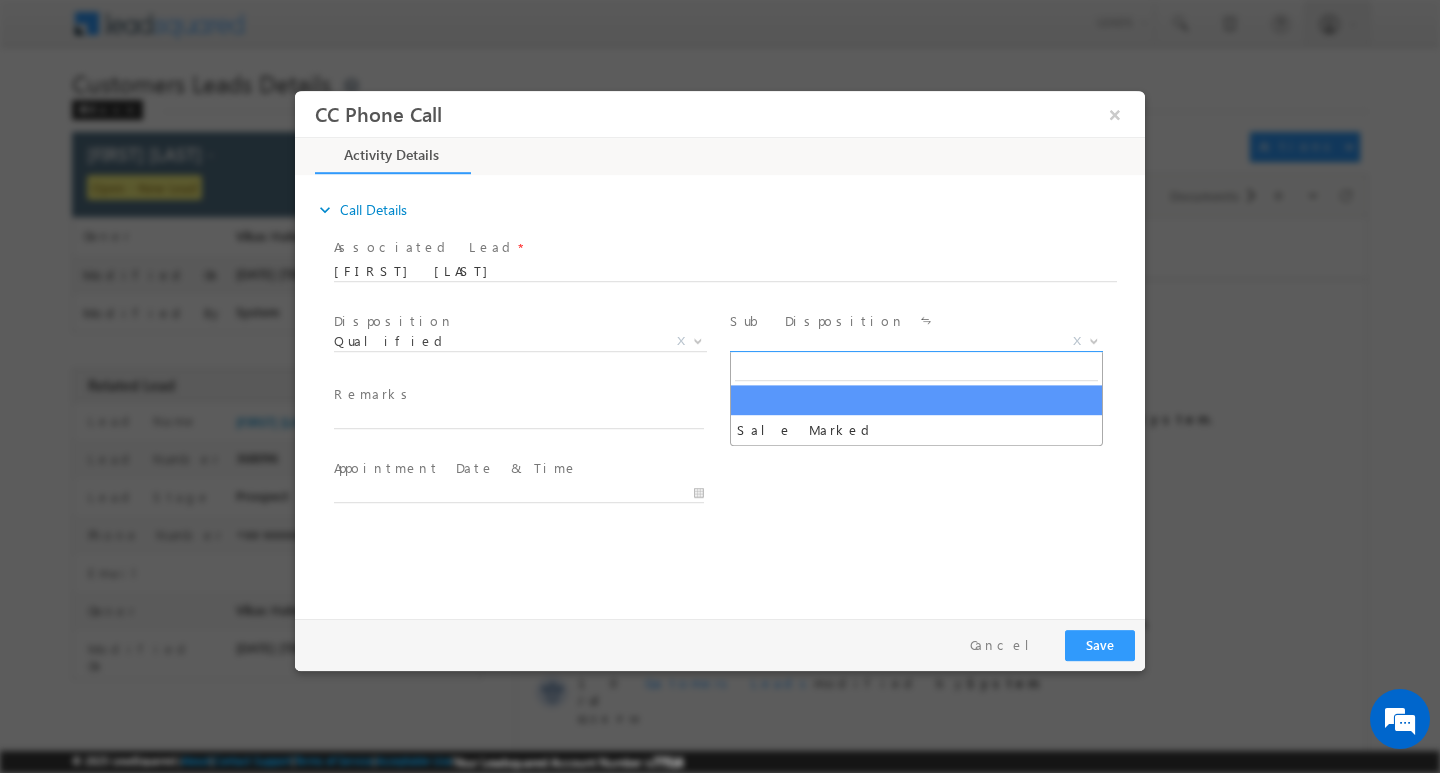 click at bounding box center (1094, 339) 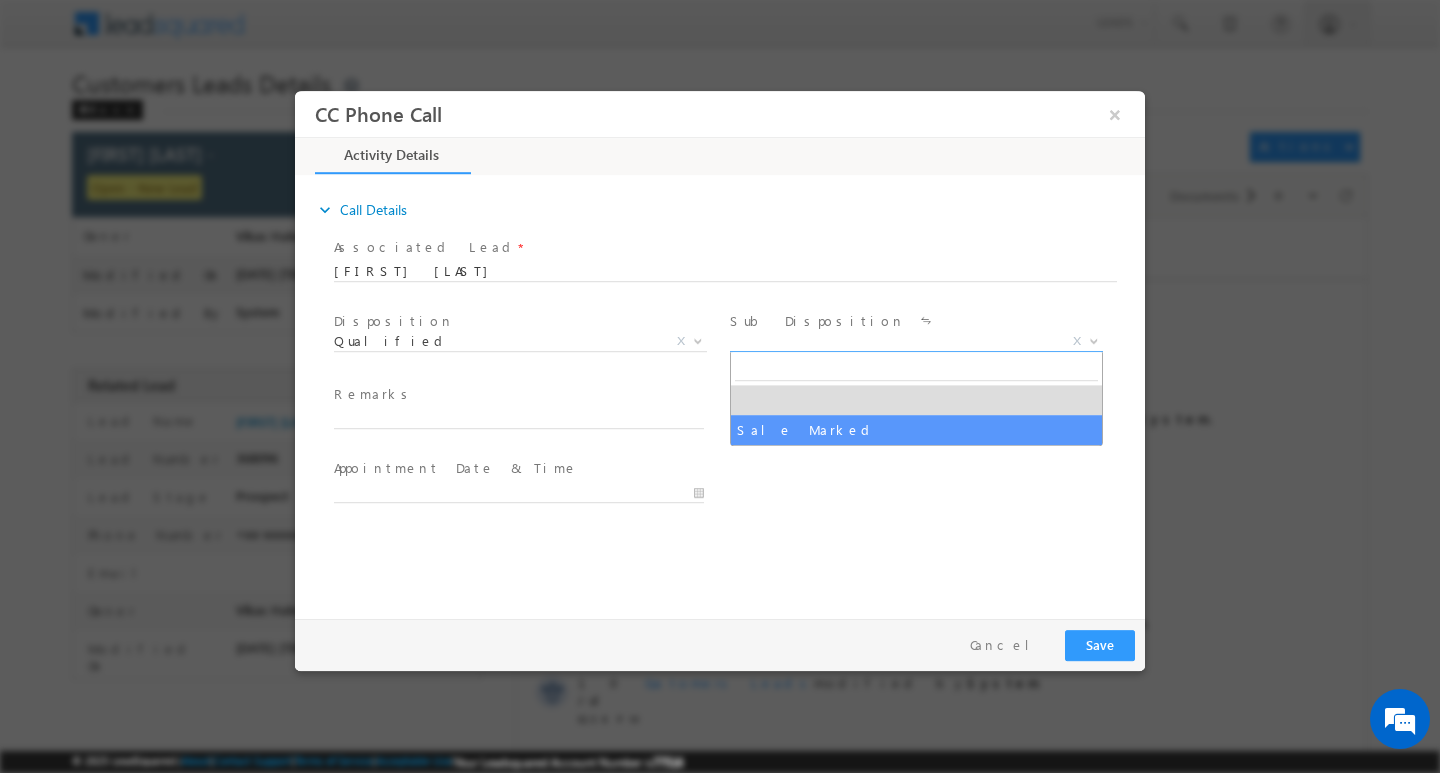 select on "Sale Marked" 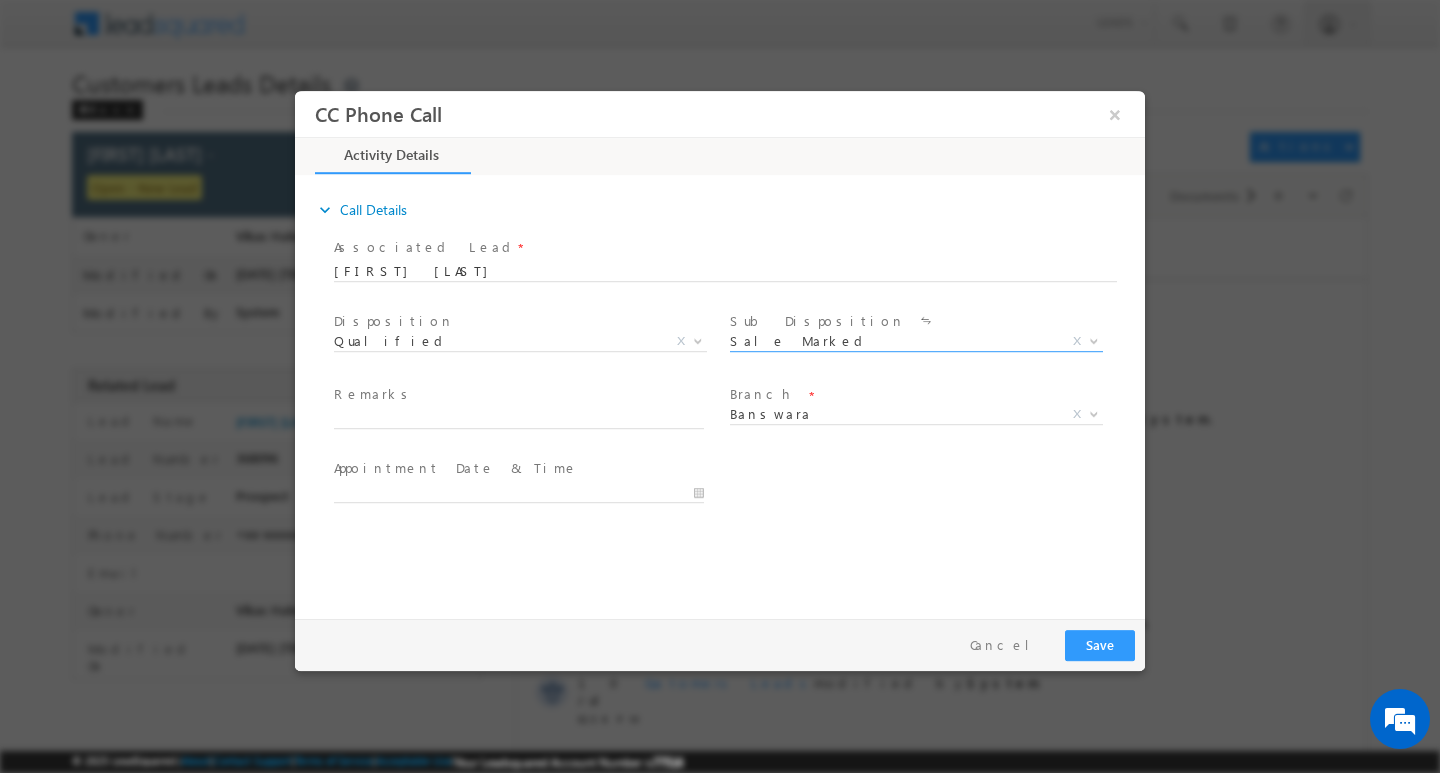 scroll, scrollTop: 0, scrollLeft: 0, axis: both 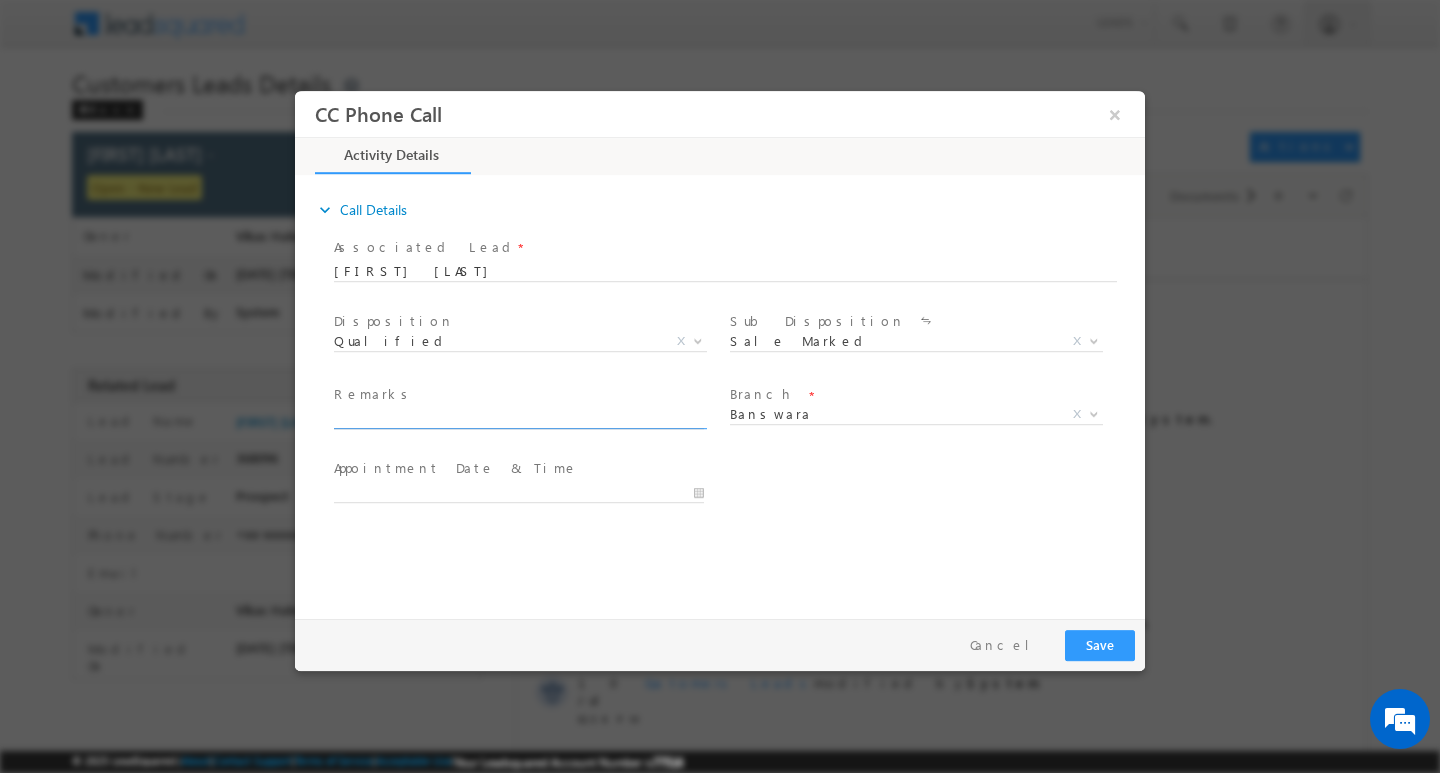 click at bounding box center (519, 418) 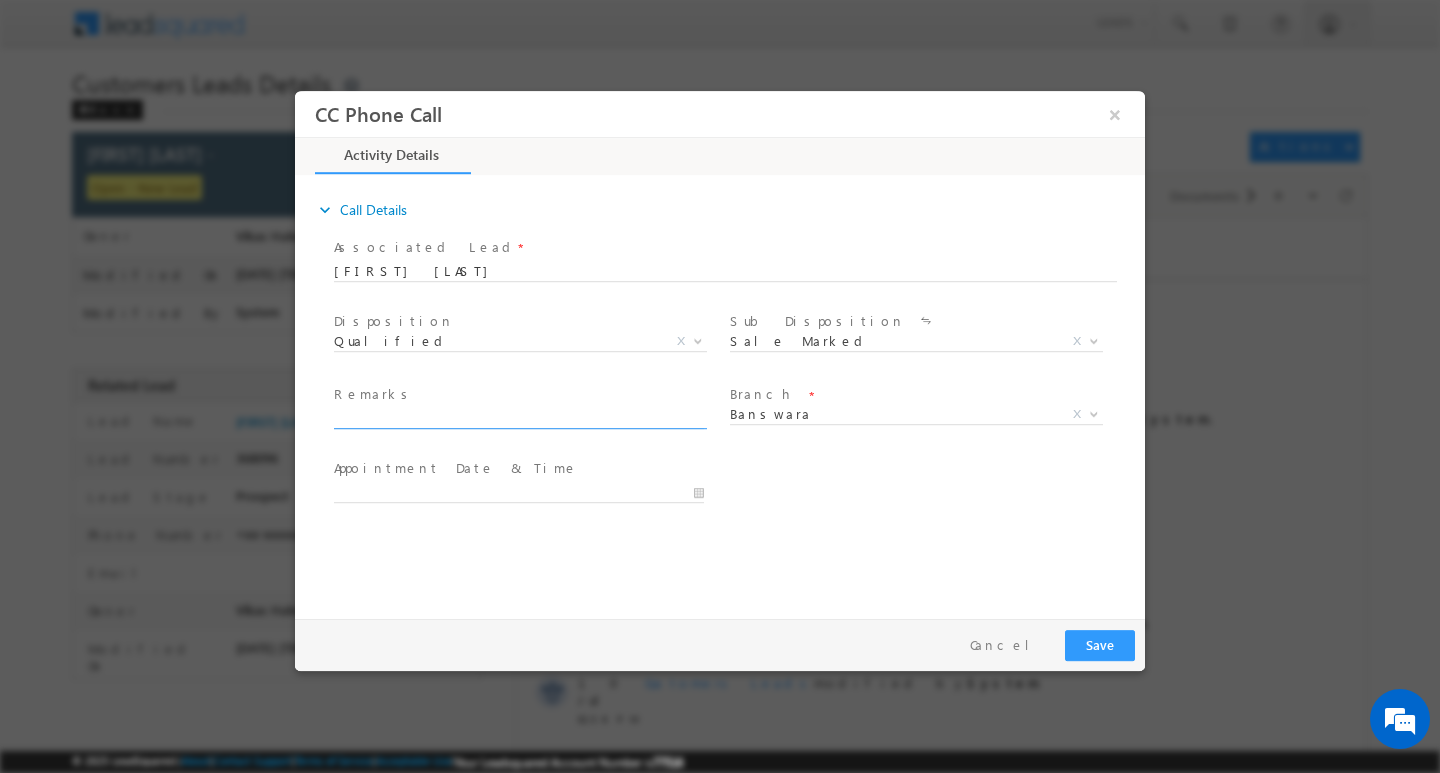 paste on "customer name: [FIRST] [LAST]/ ag [AGE]/ mothe income : [AMOUNT] / work experic : [YEAR] / loan type :renovation : loan amount: [AMOUNT] : property type gp /   co aap : [FIRST] [LAST] / ag [AGE]/  mothe income /[AMOUNT]/ad" 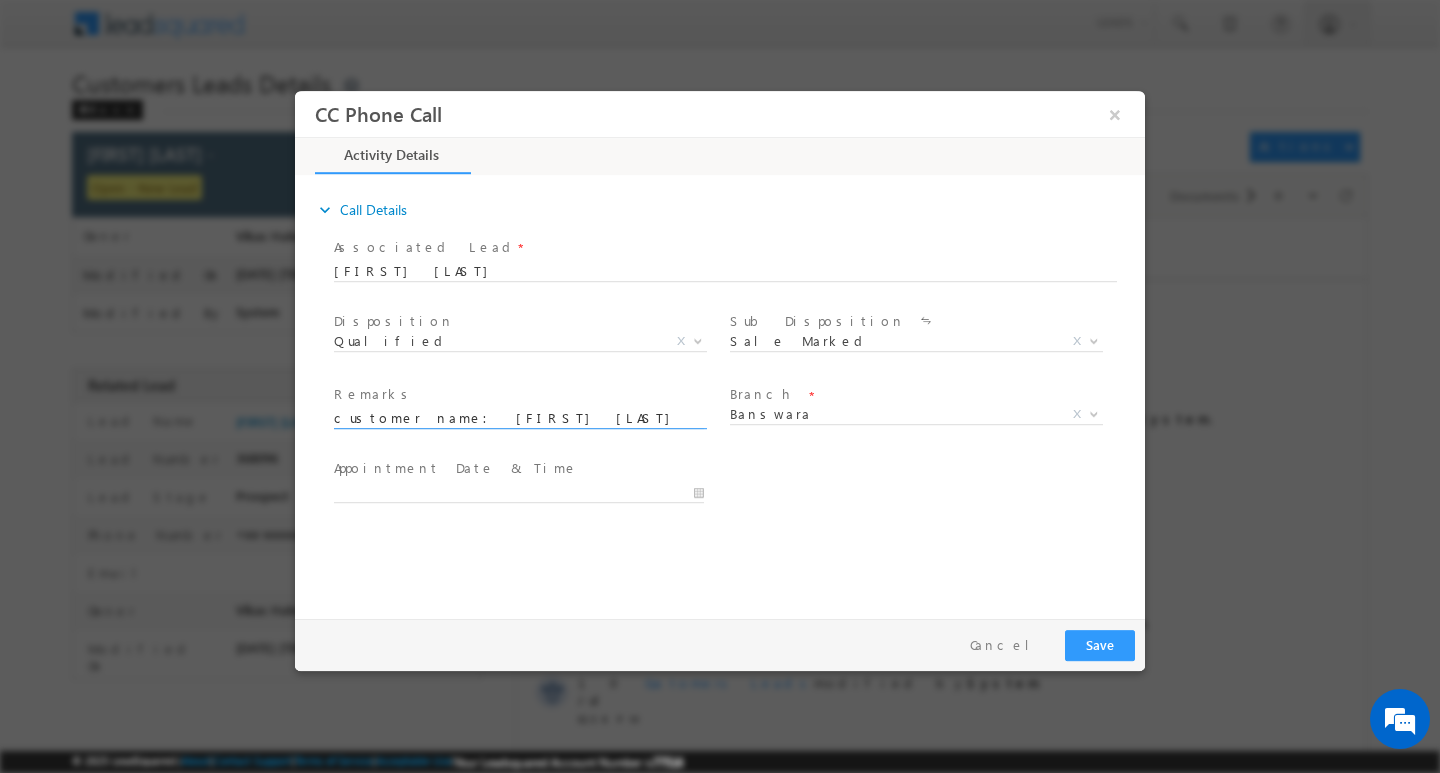 scroll, scrollTop: 0, scrollLeft: 804, axis: horizontal 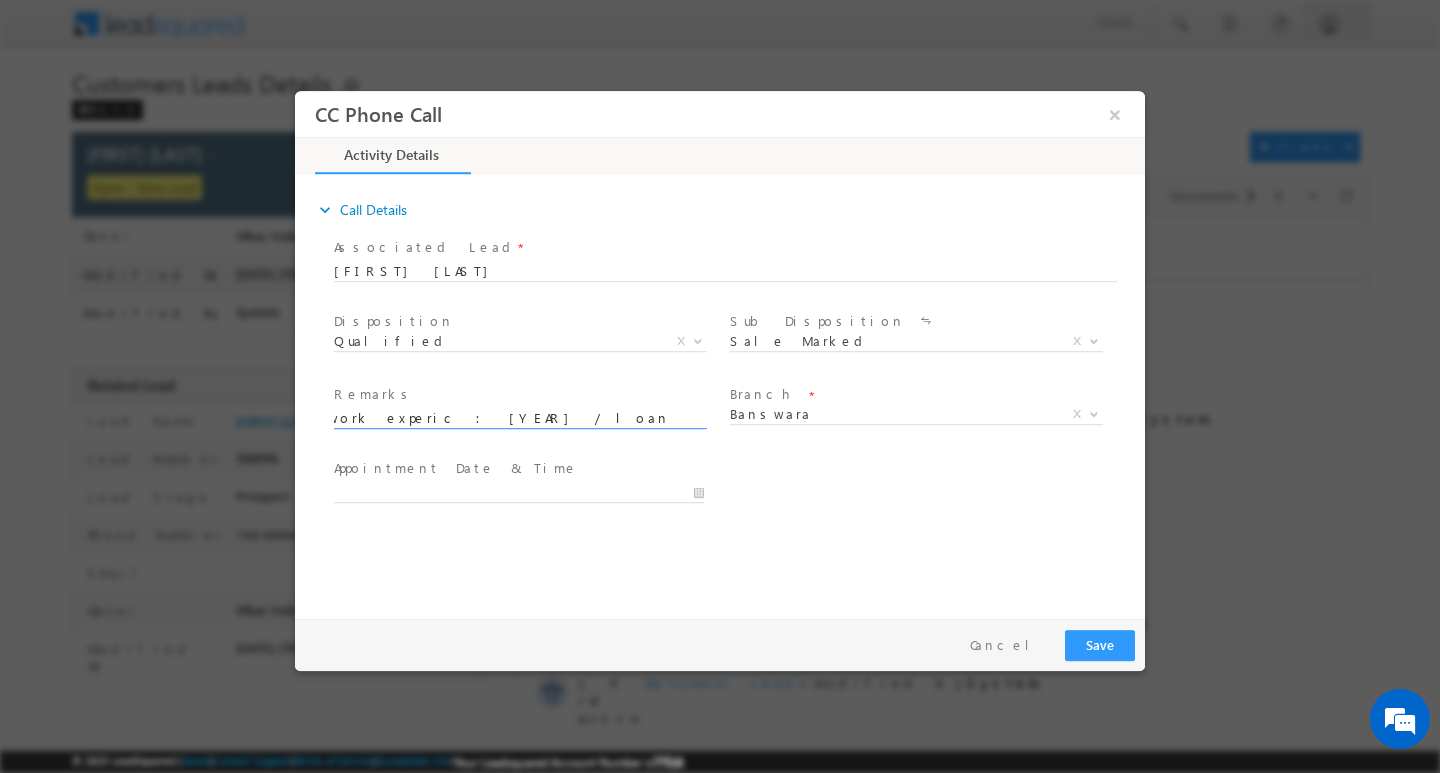 type on "customer name: [FIRST] [LAST]/ ag [AGE]/ mothe income : [AMOUNT] / work experic : [YEAR] / loan type :renovation : loan amount: [AMOUNT] : property type gp /   co aap : [FIRST] [LAST] / ag [AGE]/  mothe income /[AMOUNT]/ad" 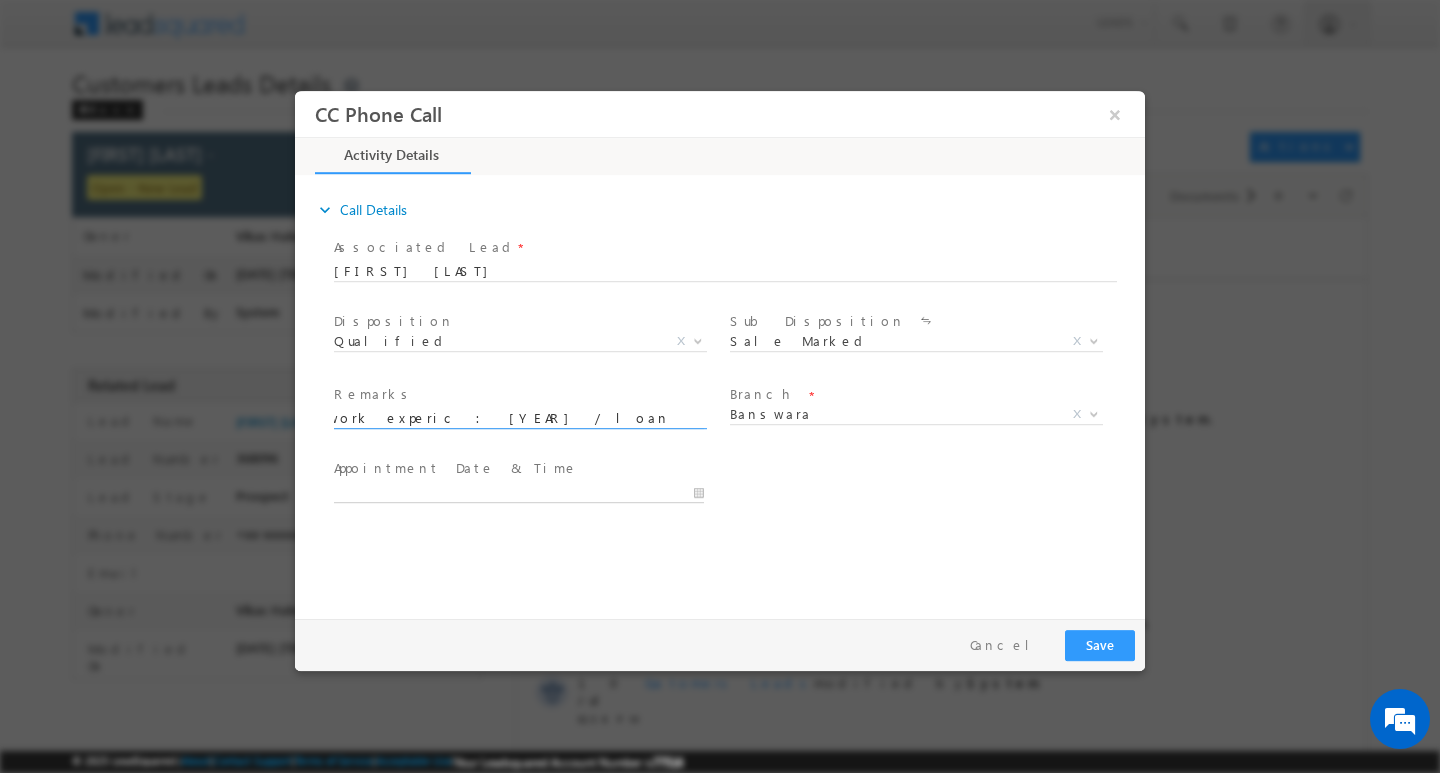 type on "[DATE] [TIME]" 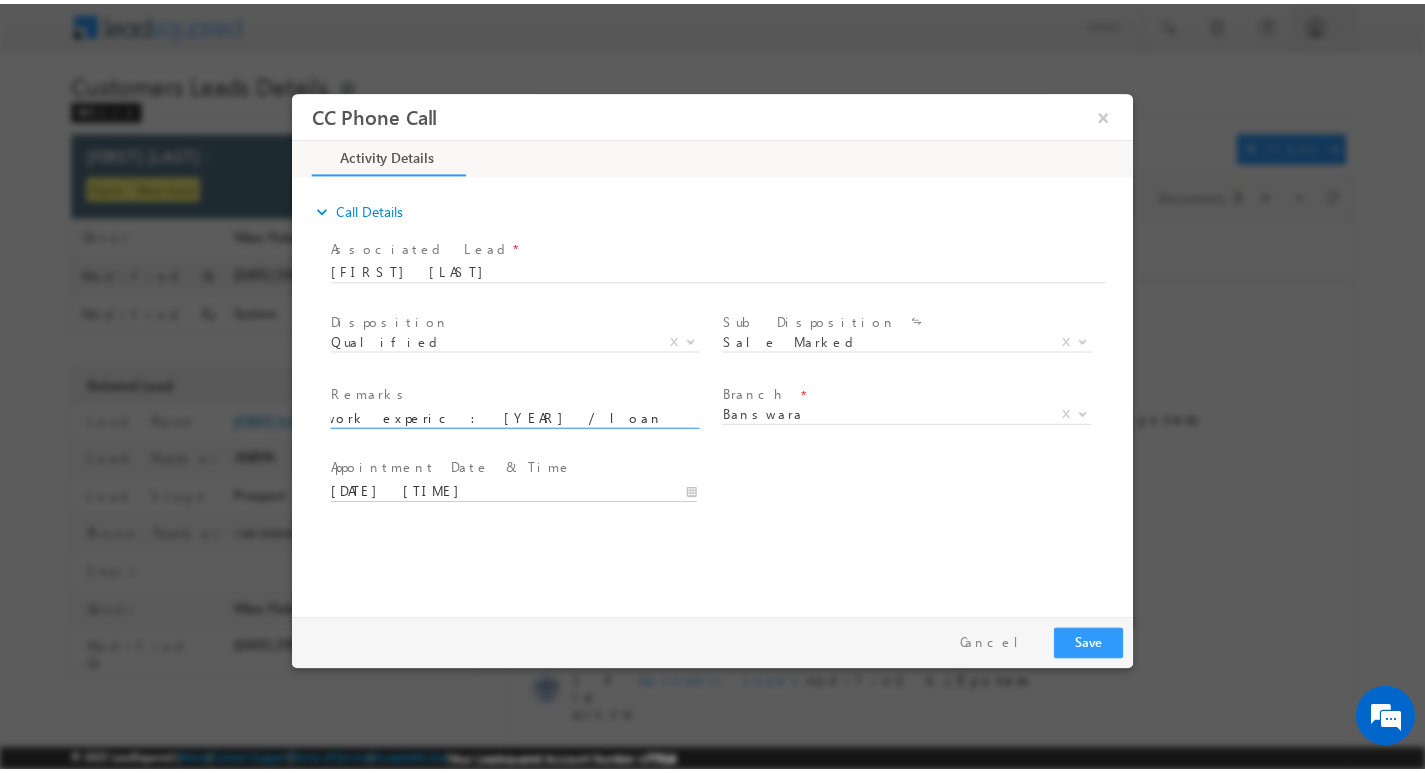 scroll, scrollTop: 0, scrollLeft: 0, axis: both 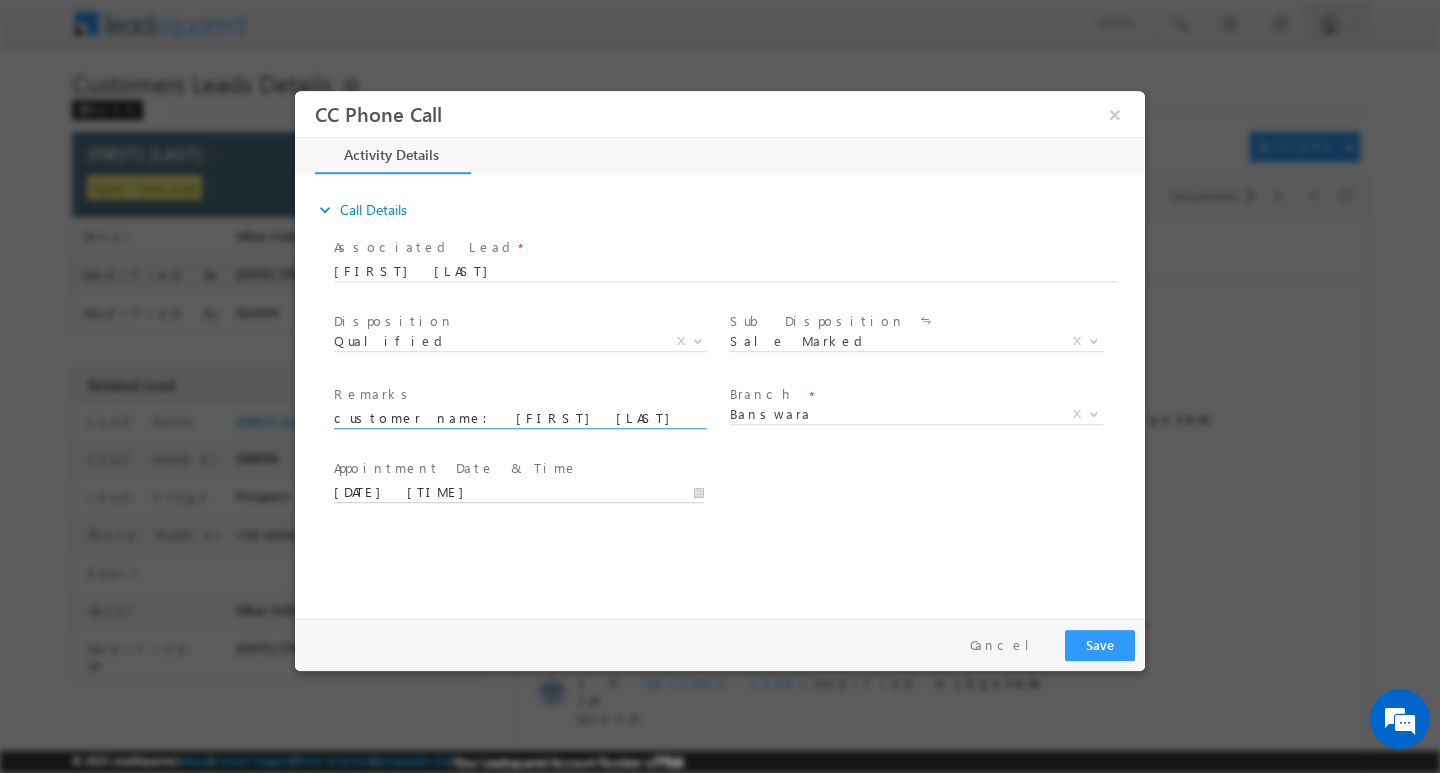 click on "[DATE] [TIME]" at bounding box center (519, 492) 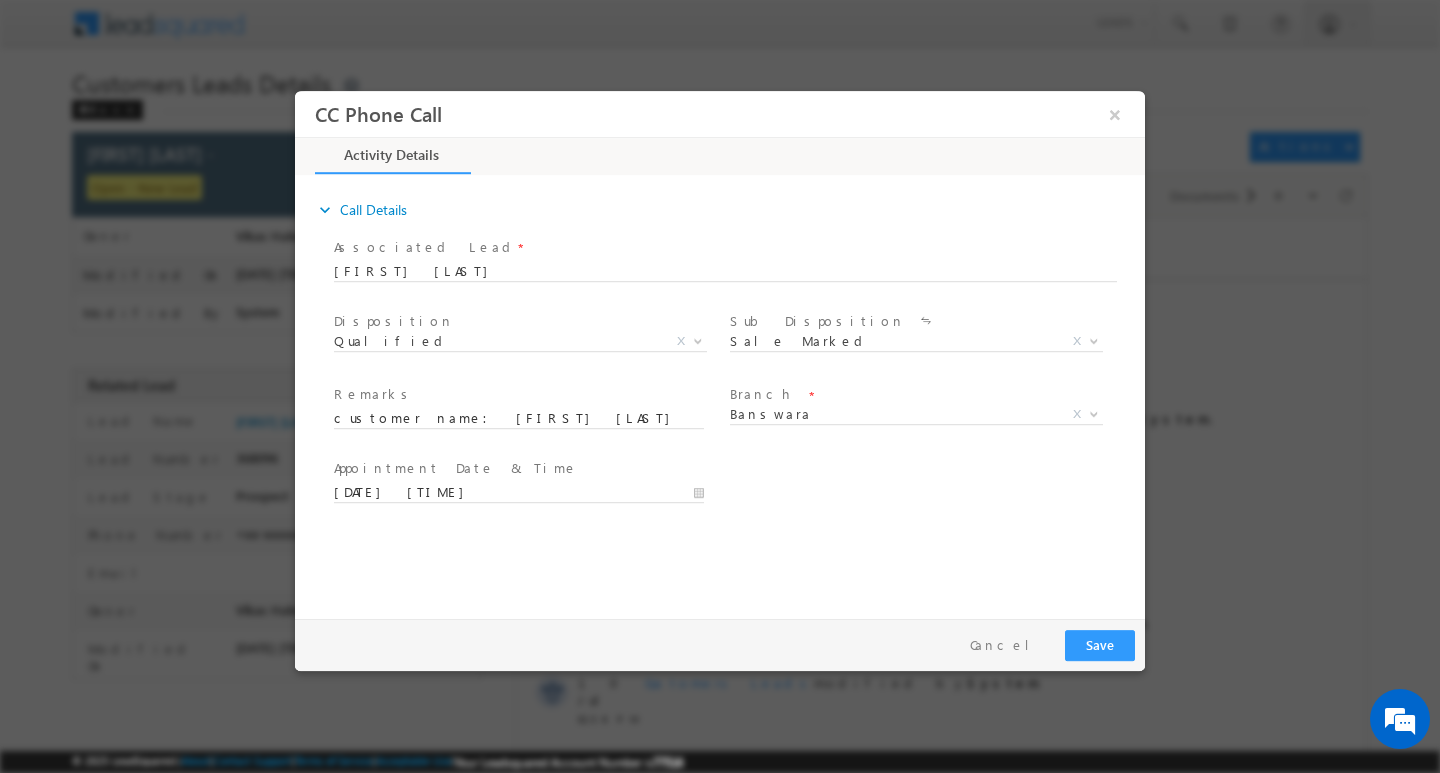 click on "expand_more Call Details
Associated Lead * [FIRST] [LAST] [FIRST] [LAST] Yes   No" at bounding box center [725, 393] 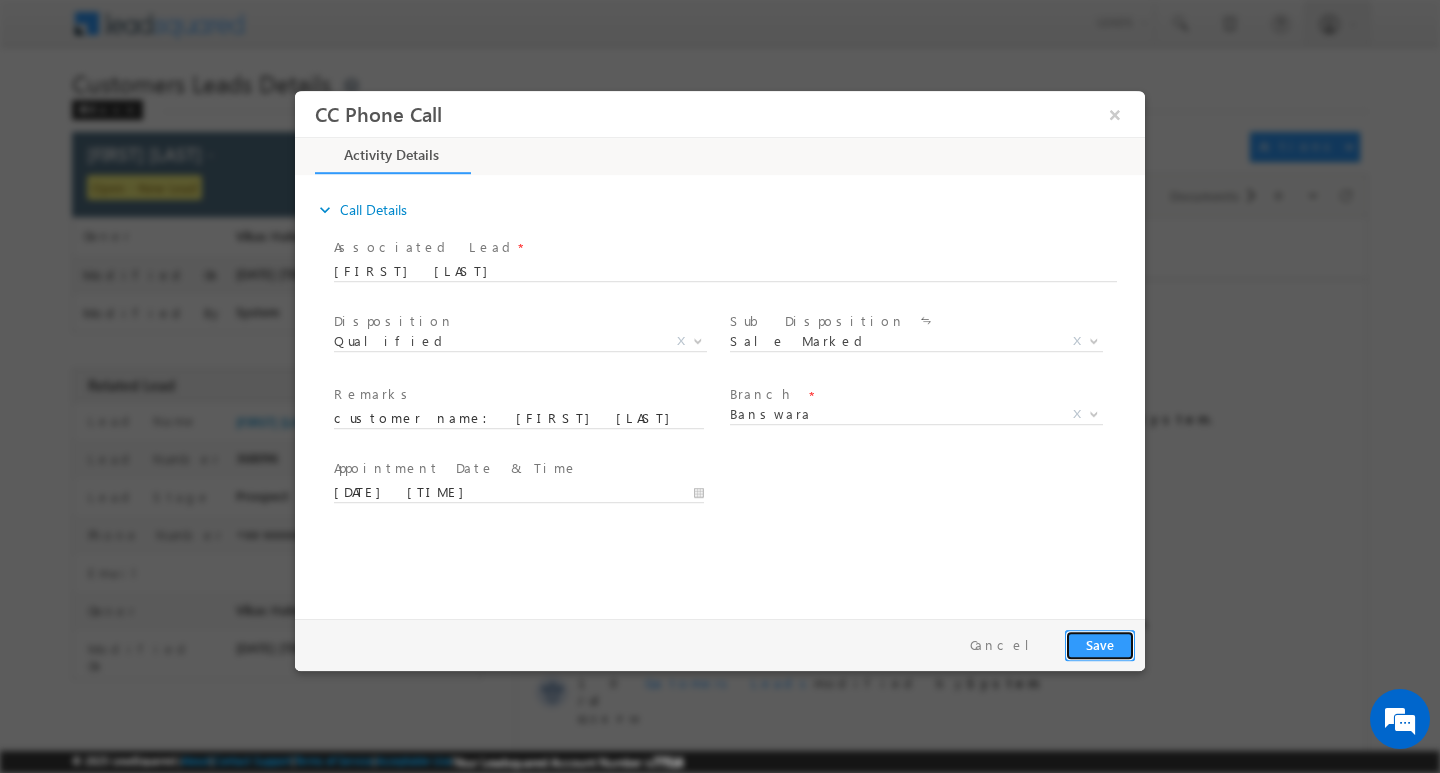 click on "Save" at bounding box center (1100, 644) 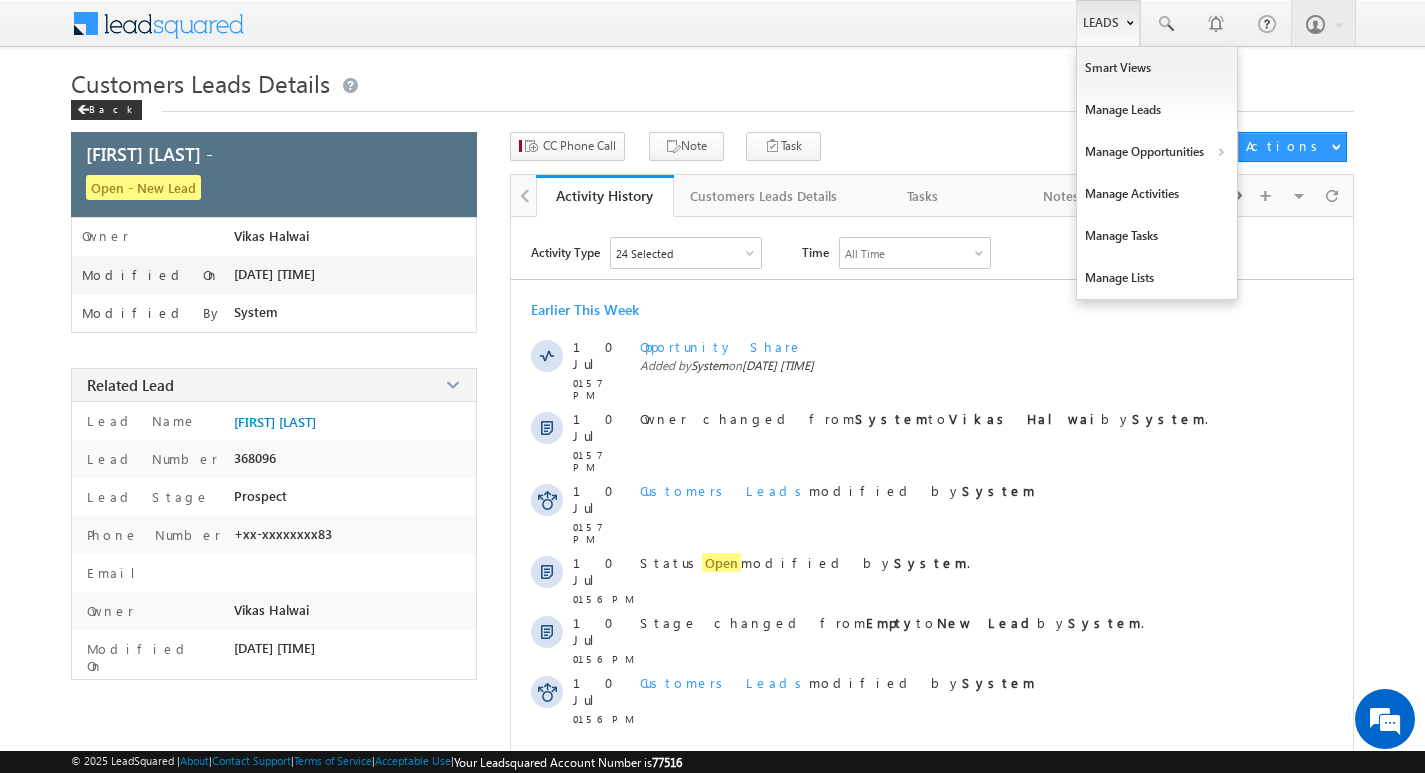 click on "Leads" at bounding box center (1108, 23) 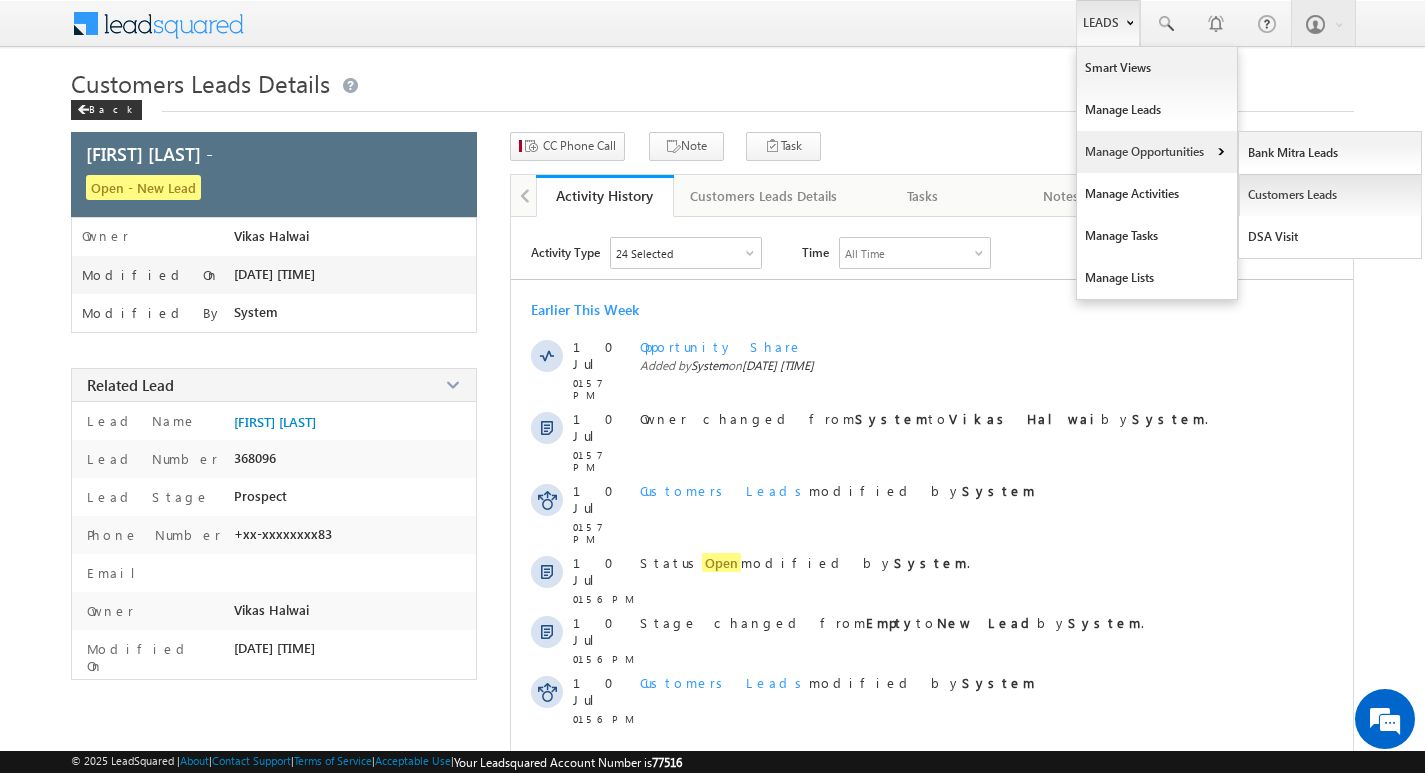 click on "Customers Leads" at bounding box center (1330, 195) 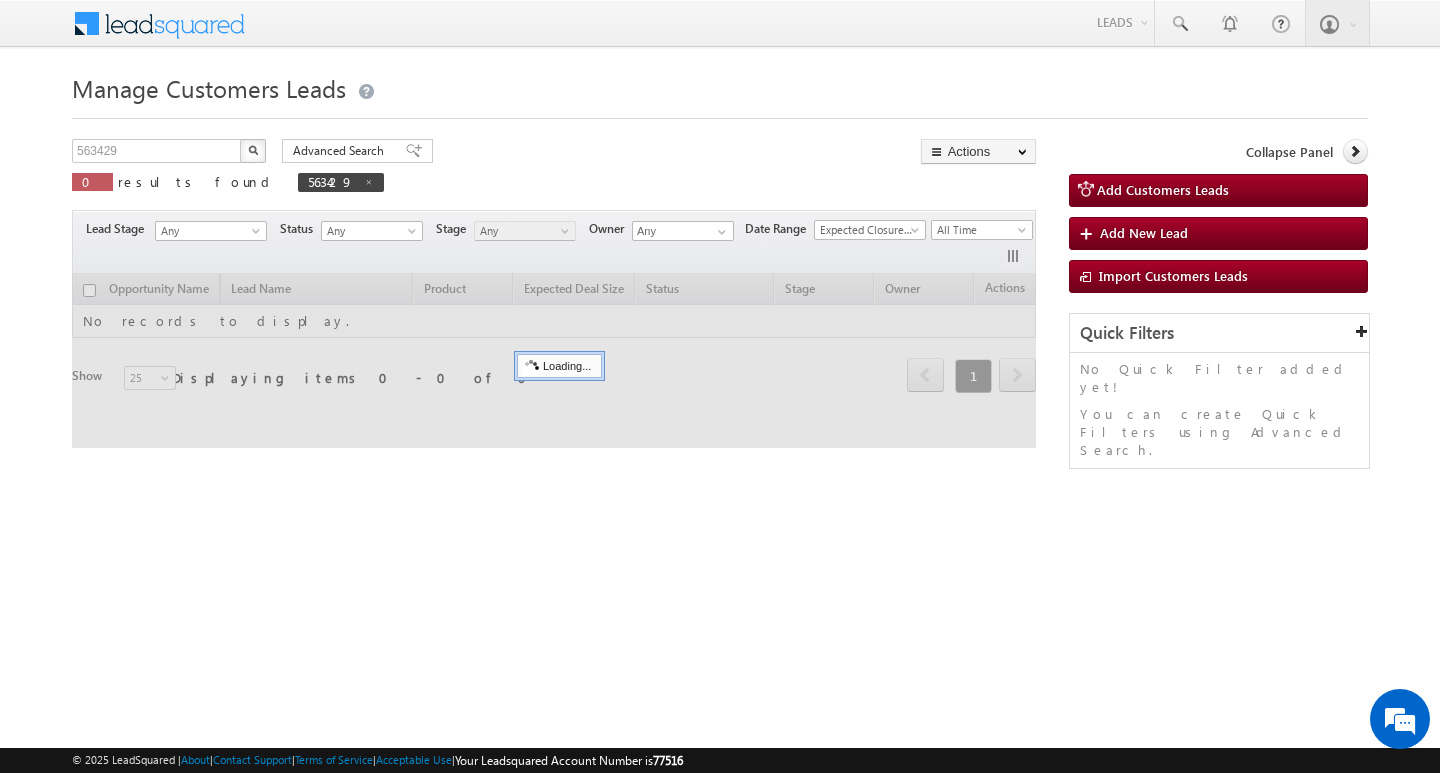 scroll, scrollTop: 0, scrollLeft: 0, axis: both 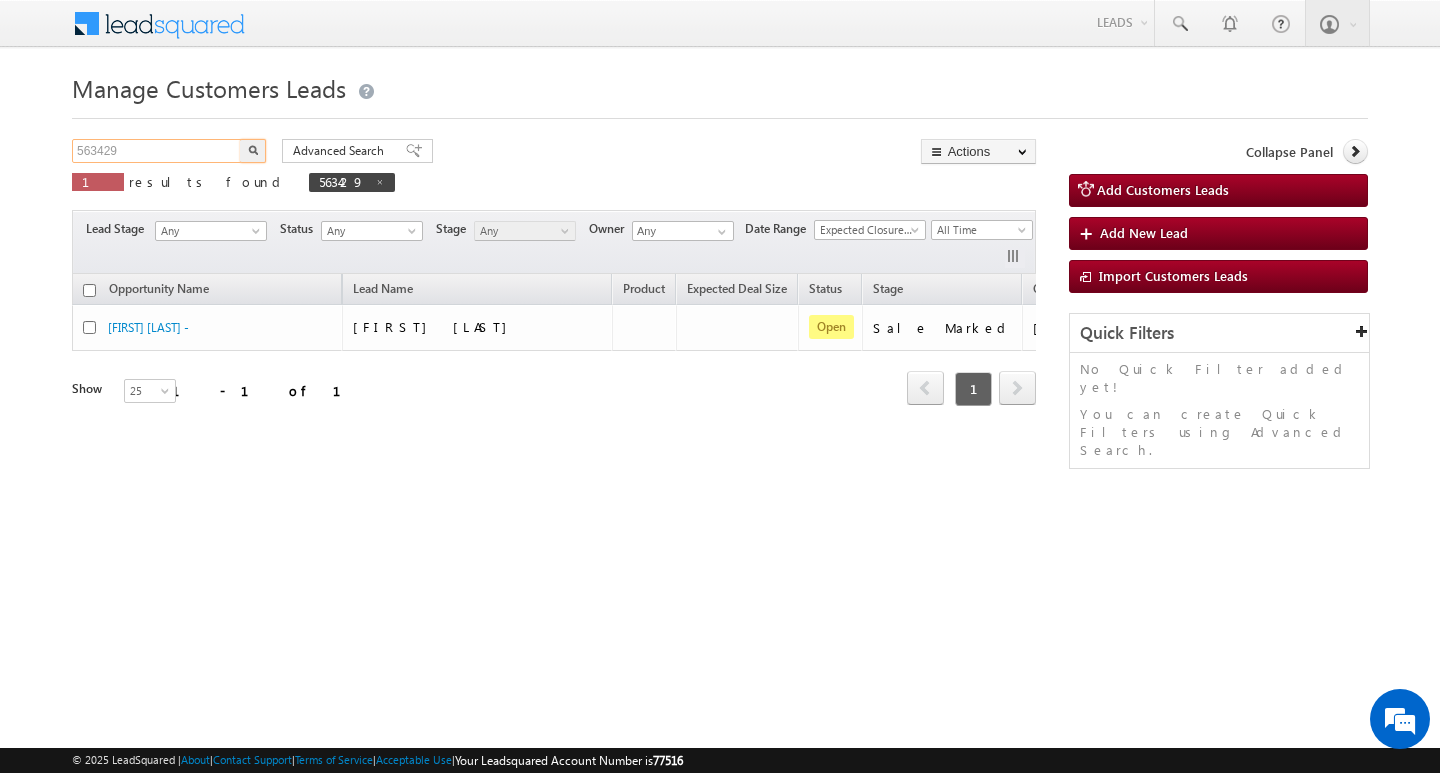 click on "563429" at bounding box center (157, 151) 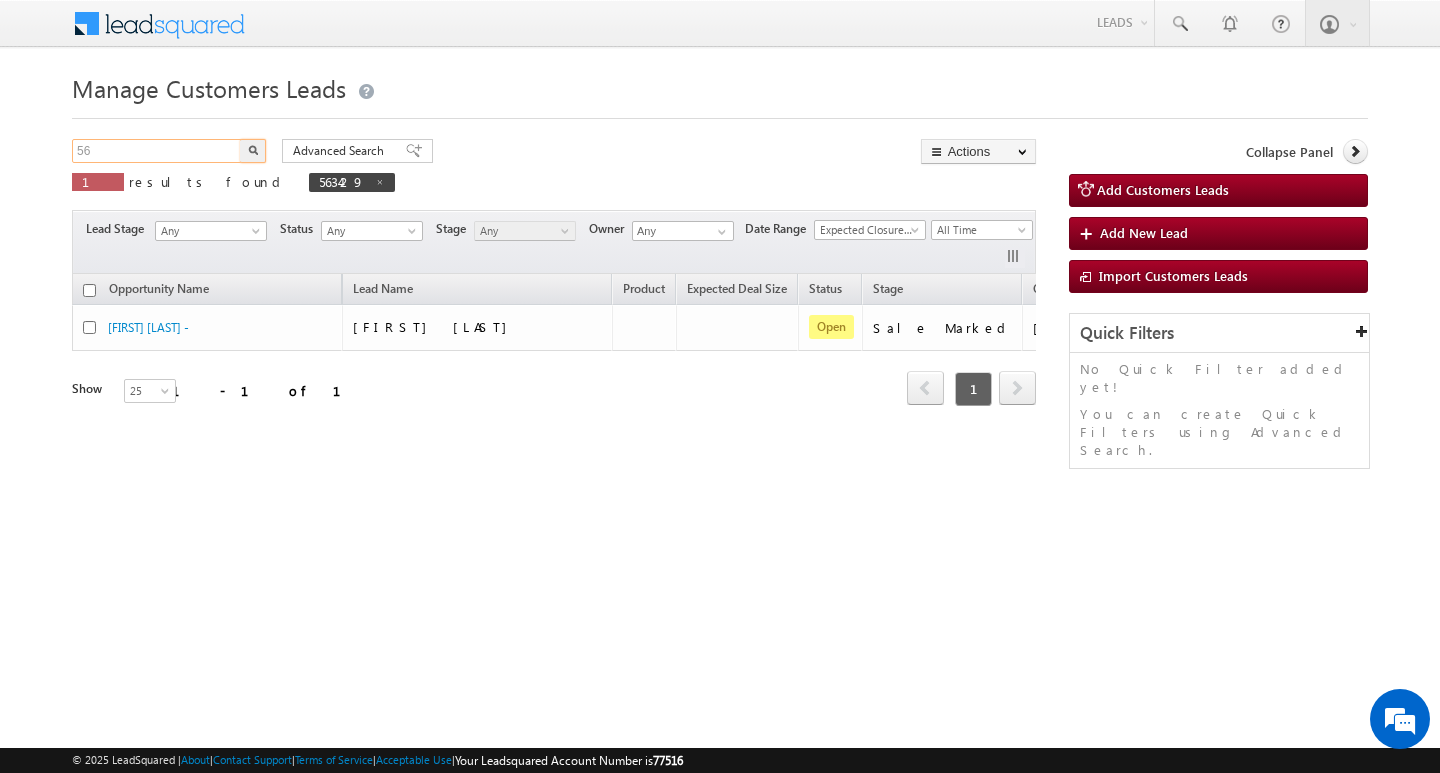type on "5" 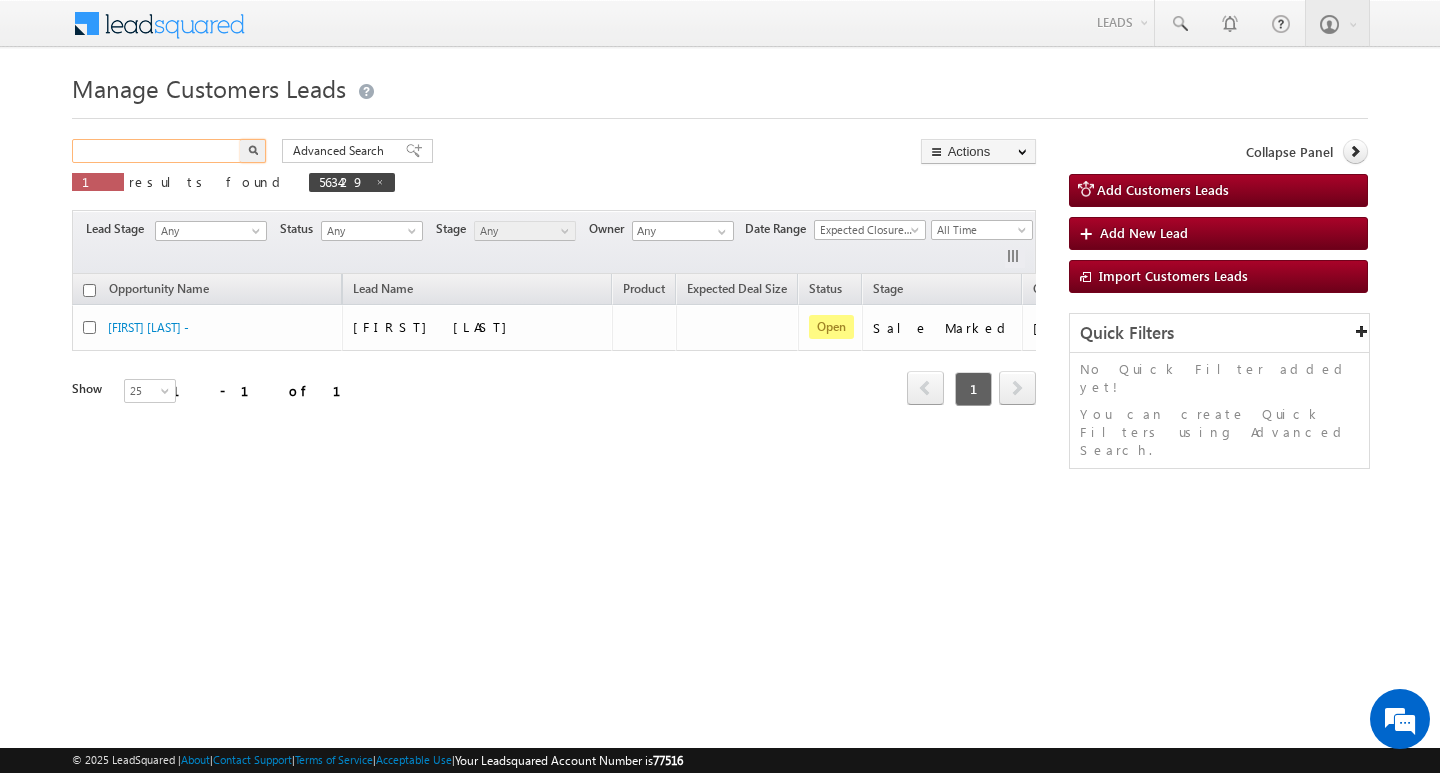 paste on "562822" 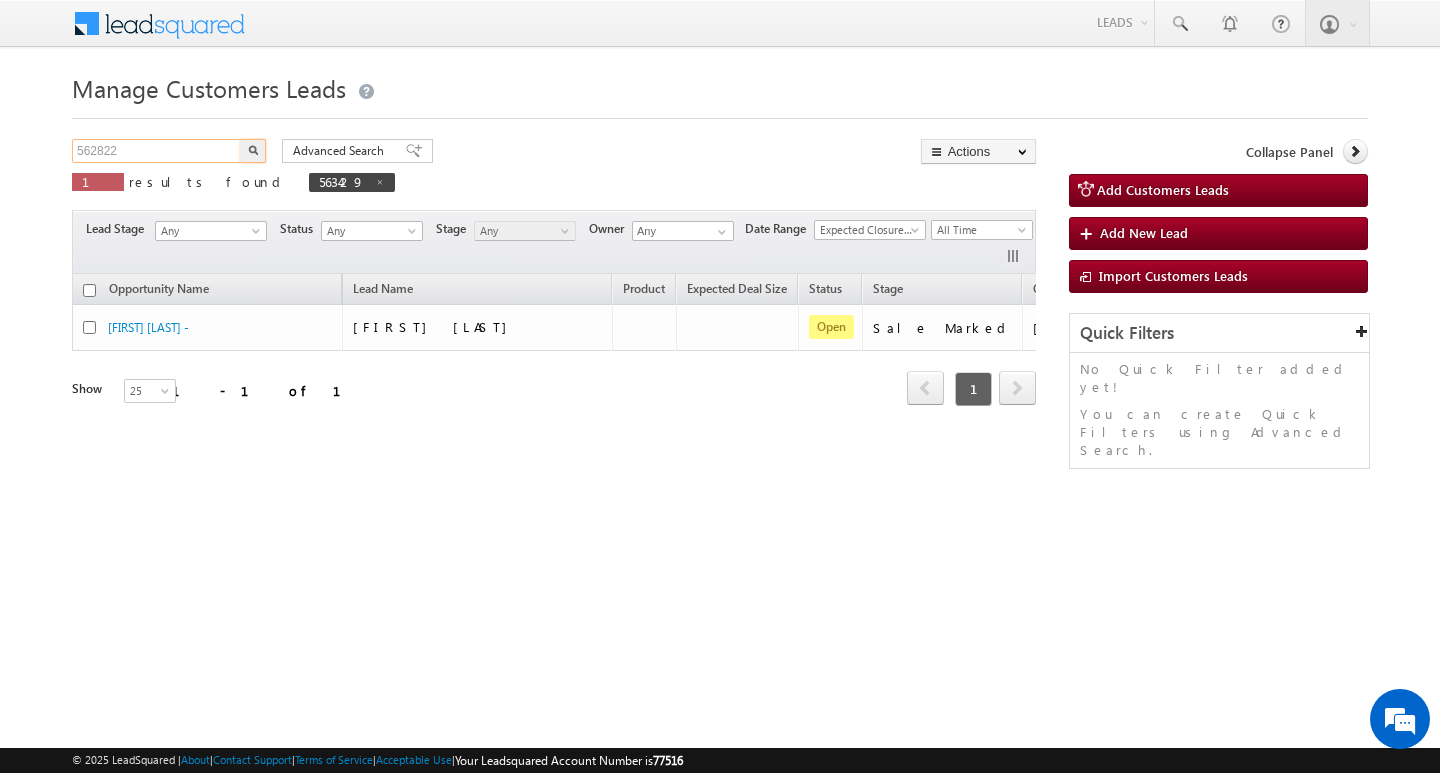 type on "562822" 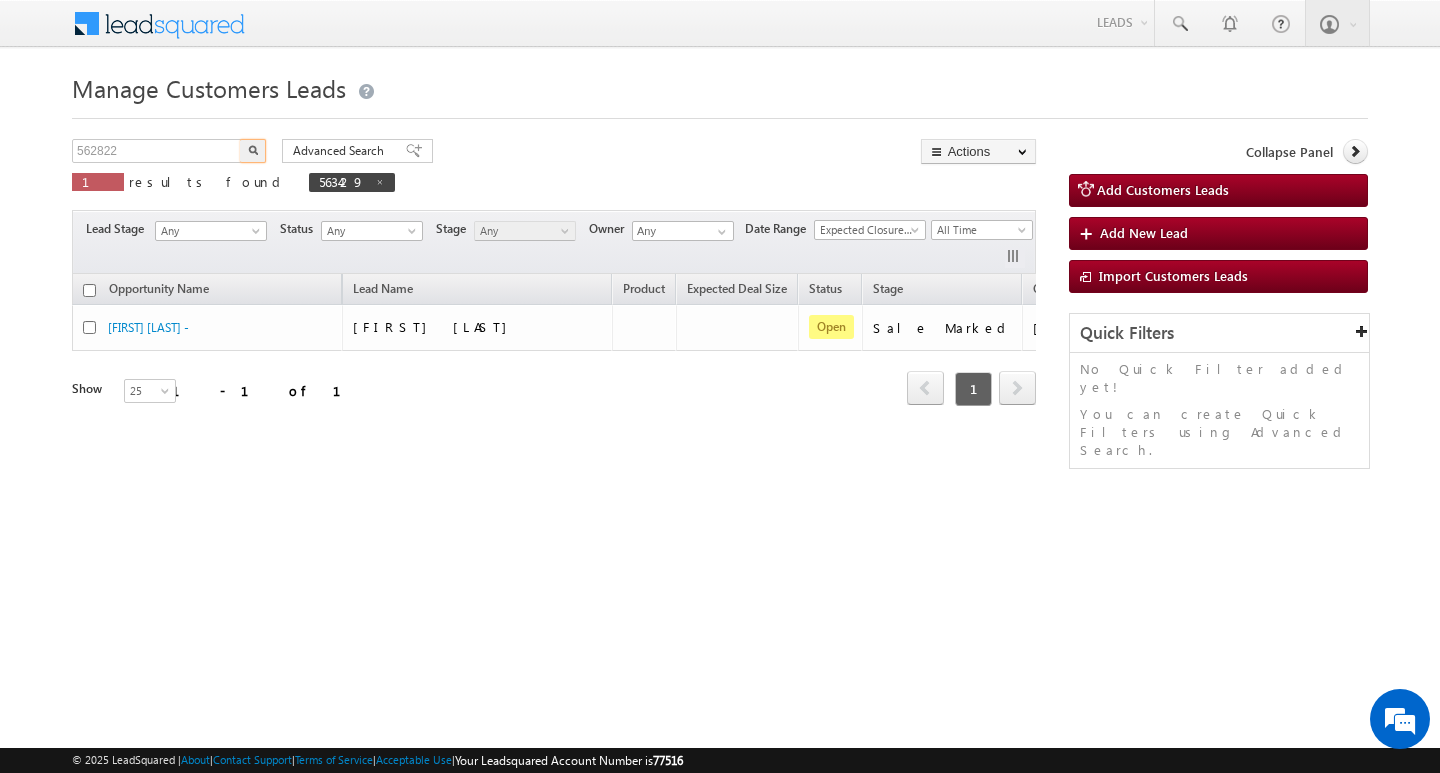 click at bounding box center [253, 150] 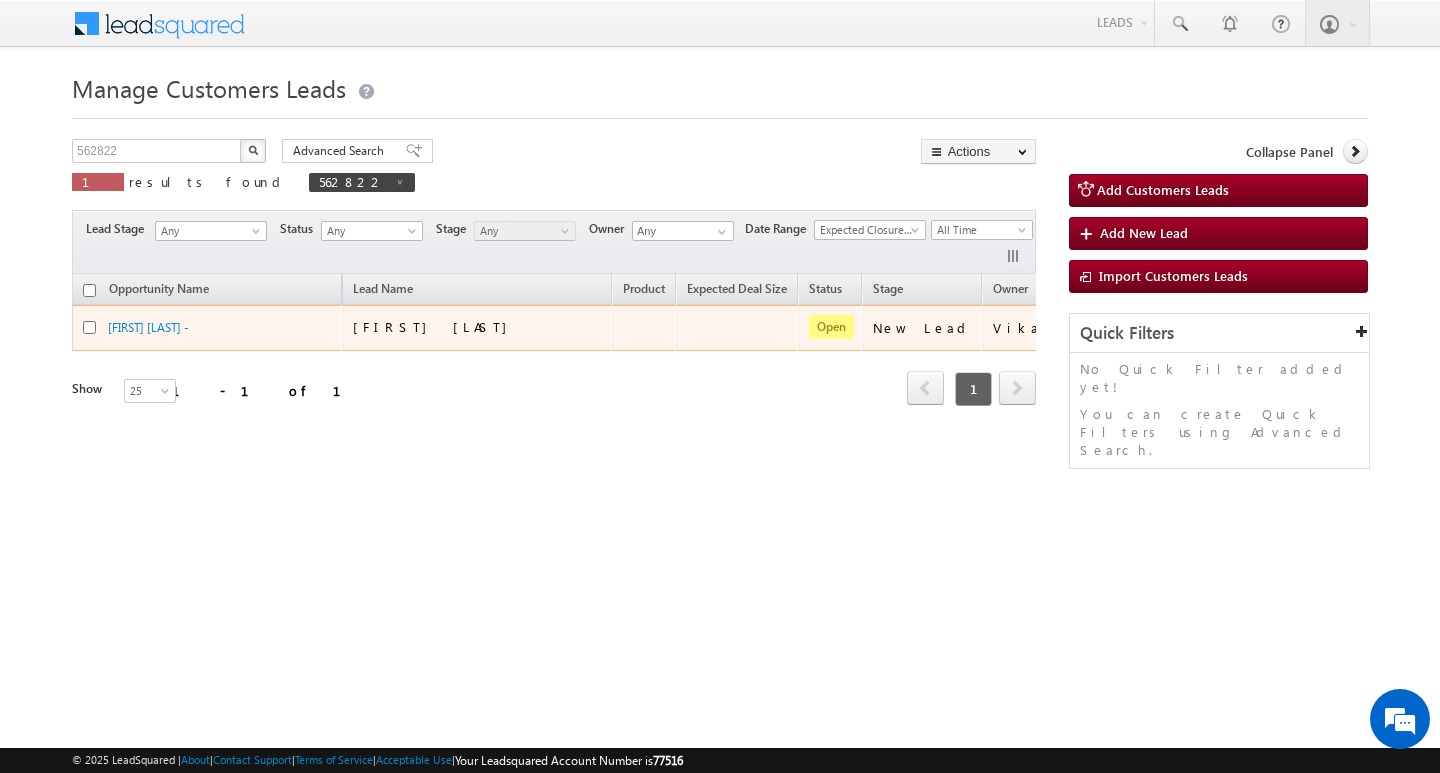 click on "Manoj Meena  -" at bounding box center [207, 328] 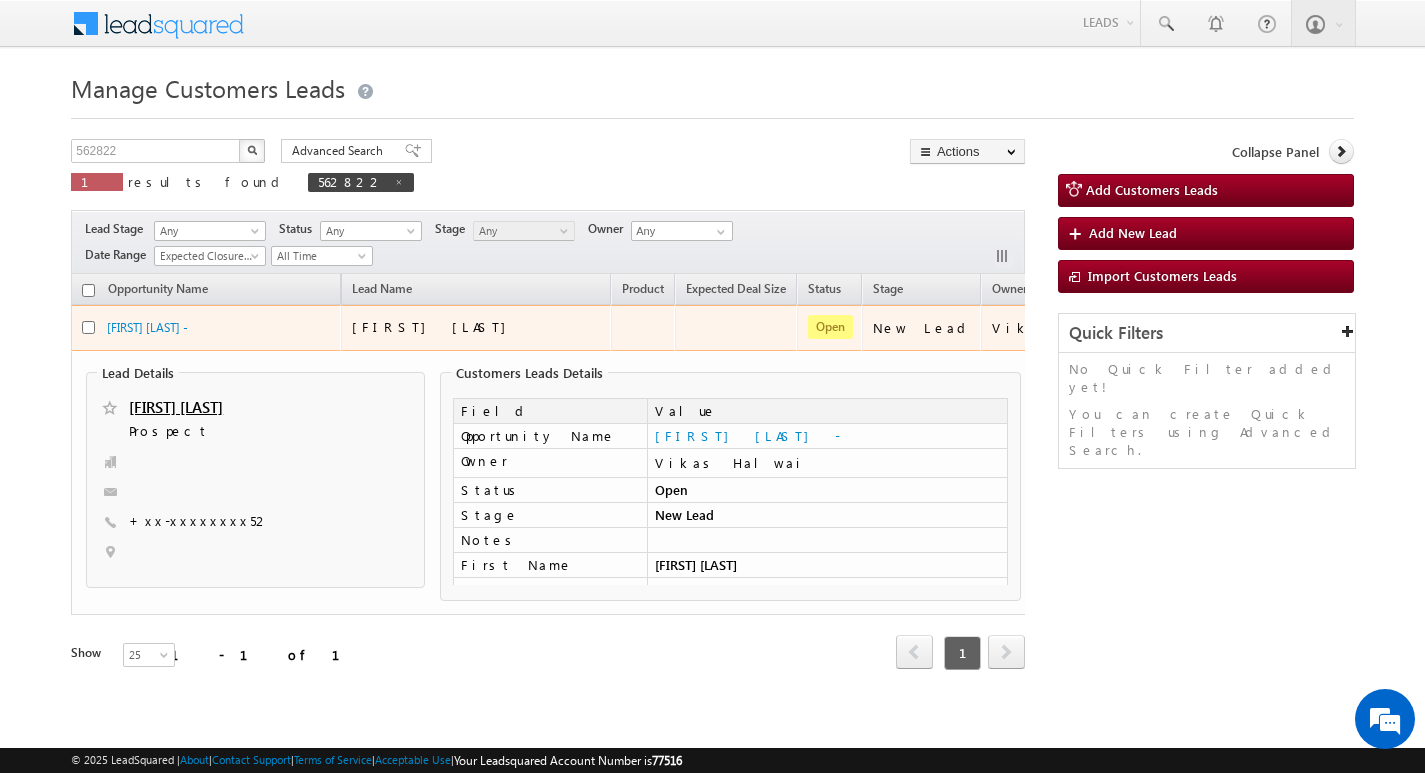 click on "[FIRST] [LAST]  -" at bounding box center (206, 328) 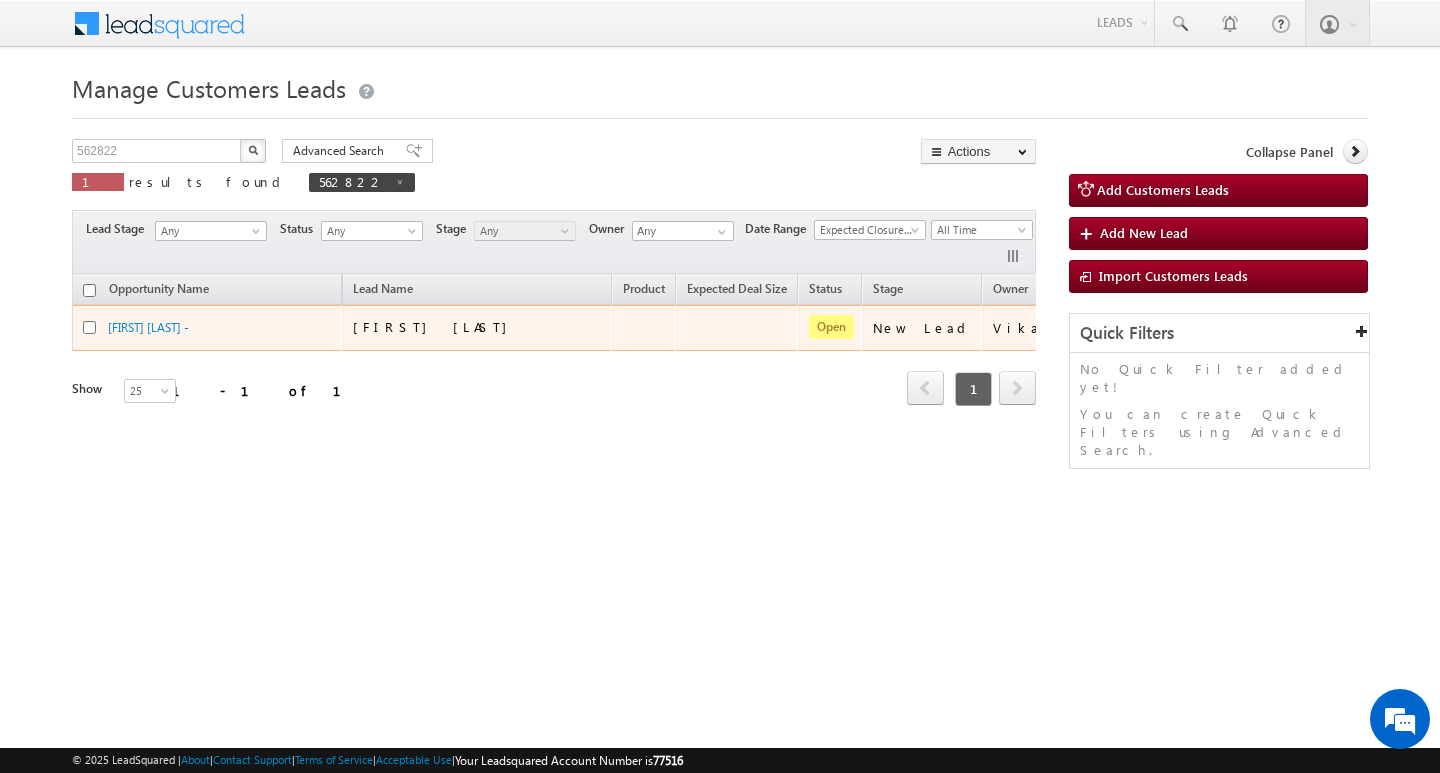 scroll, scrollTop: 0, scrollLeft: 0, axis: both 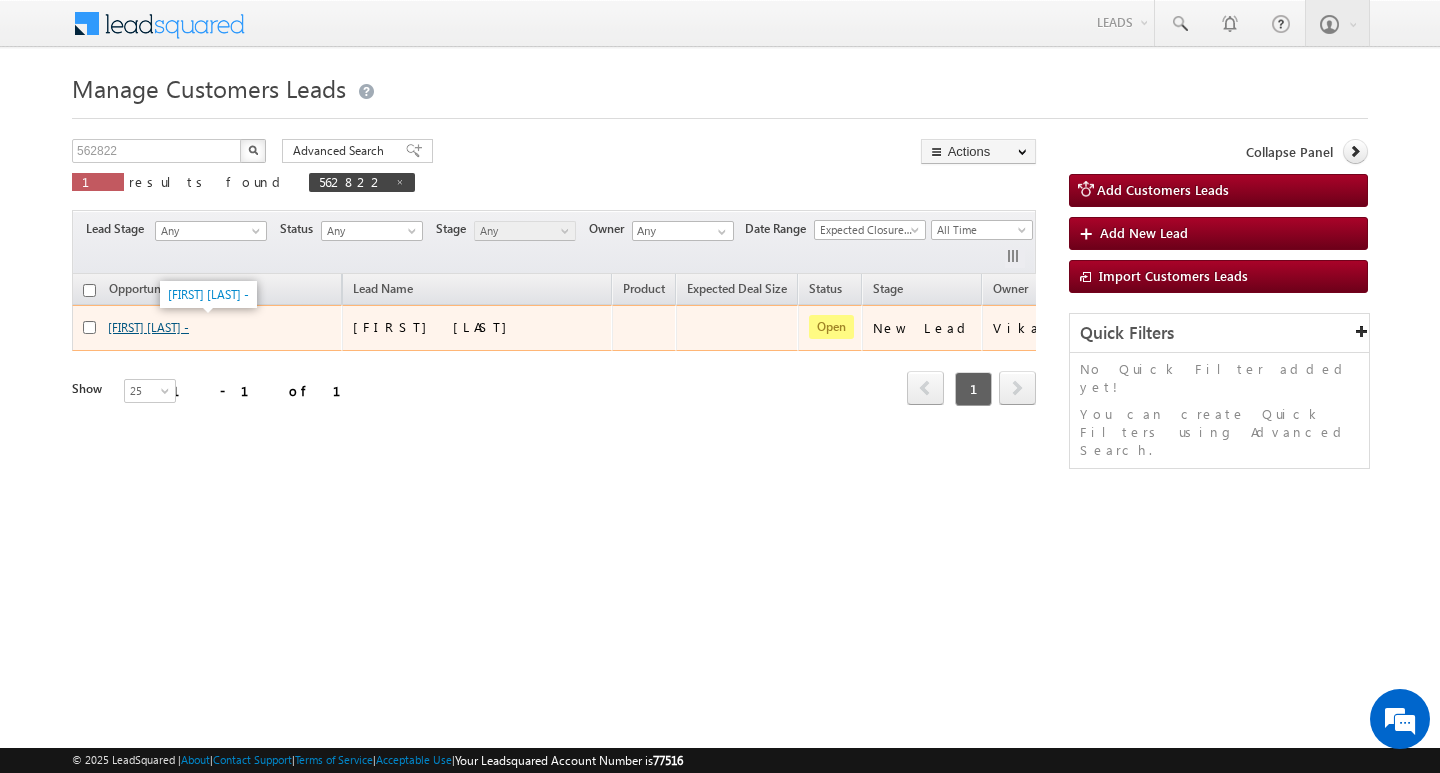 click on "Manoj Meena  -" at bounding box center [148, 327] 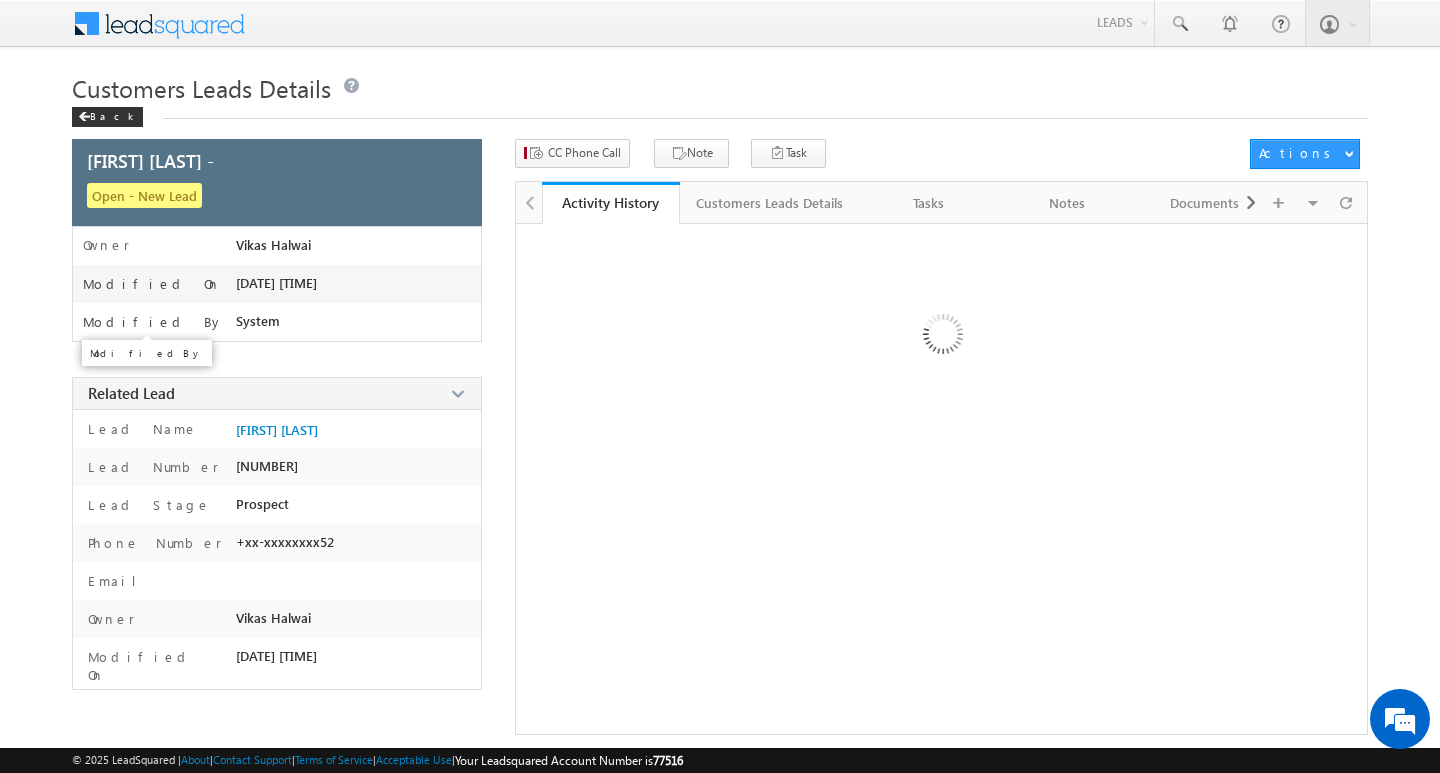 scroll, scrollTop: 0, scrollLeft: 0, axis: both 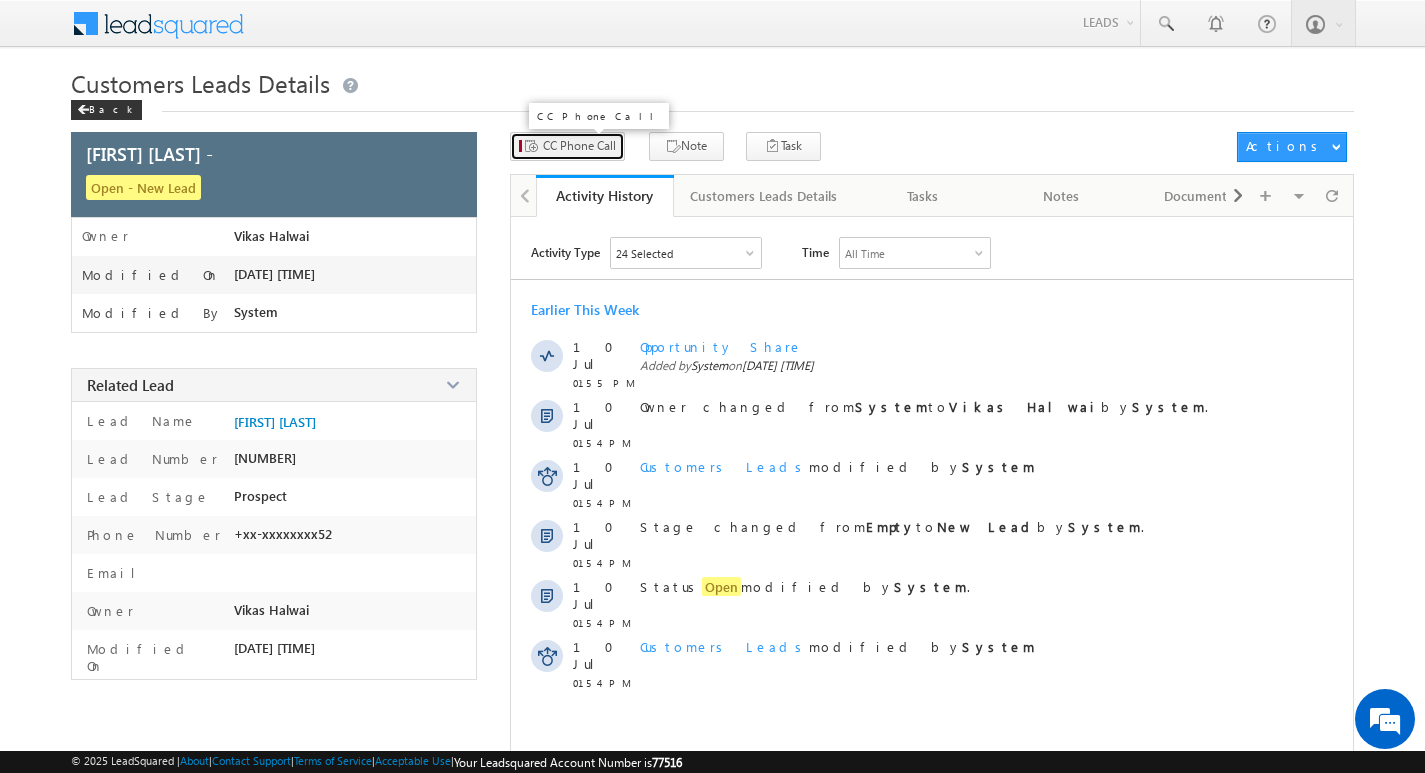 click on "CC Phone Call" at bounding box center [579, 146] 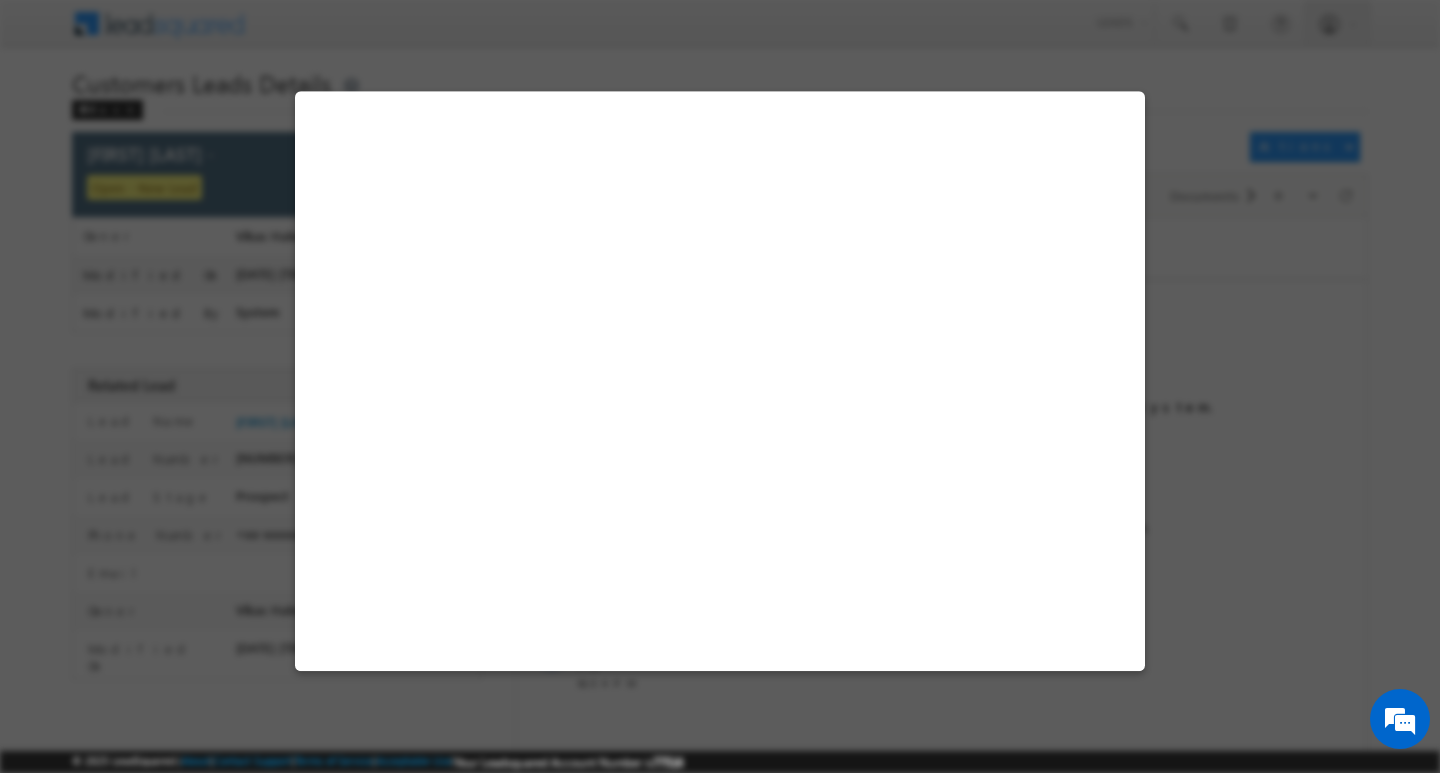 select on "Bhopal" 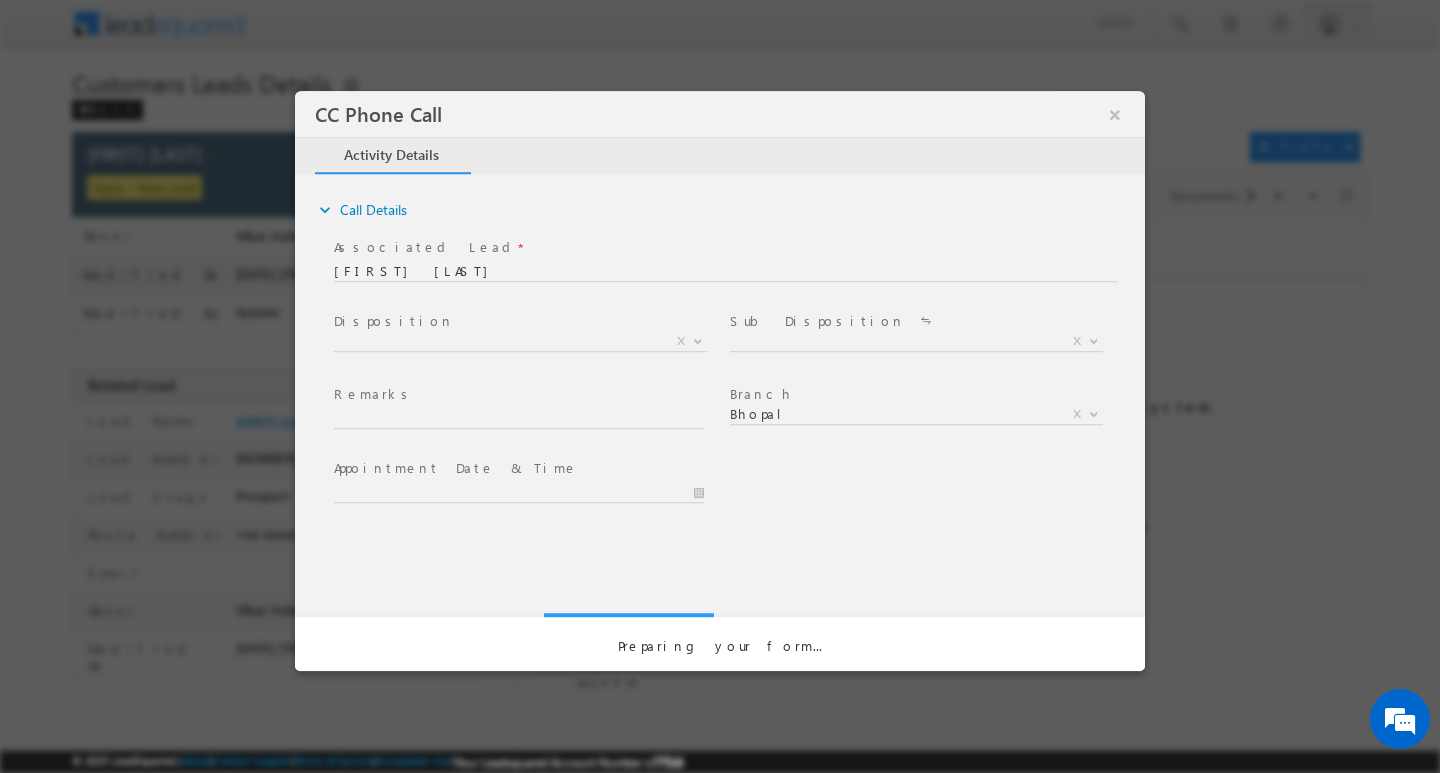 scroll, scrollTop: 0, scrollLeft: 0, axis: both 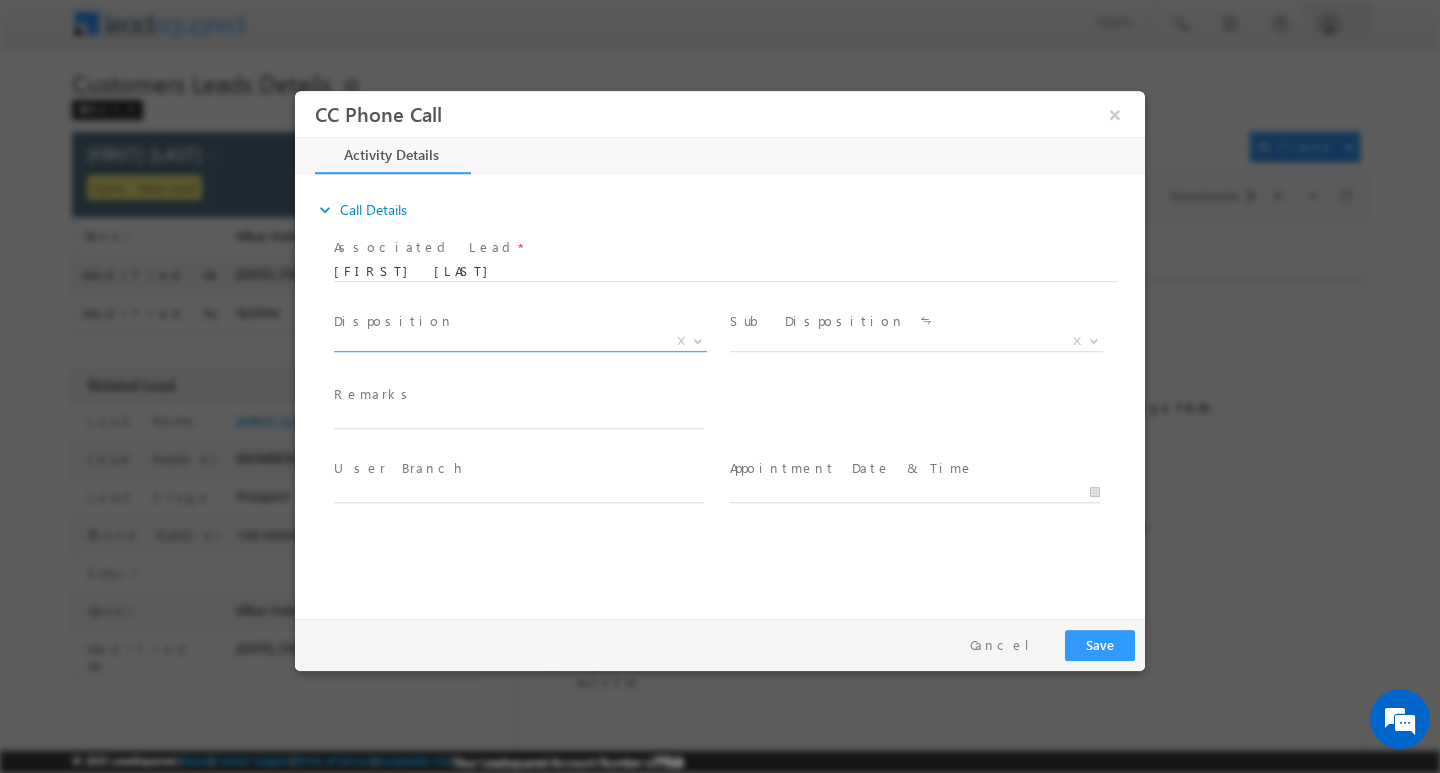 click at bounding box center (696, 340) 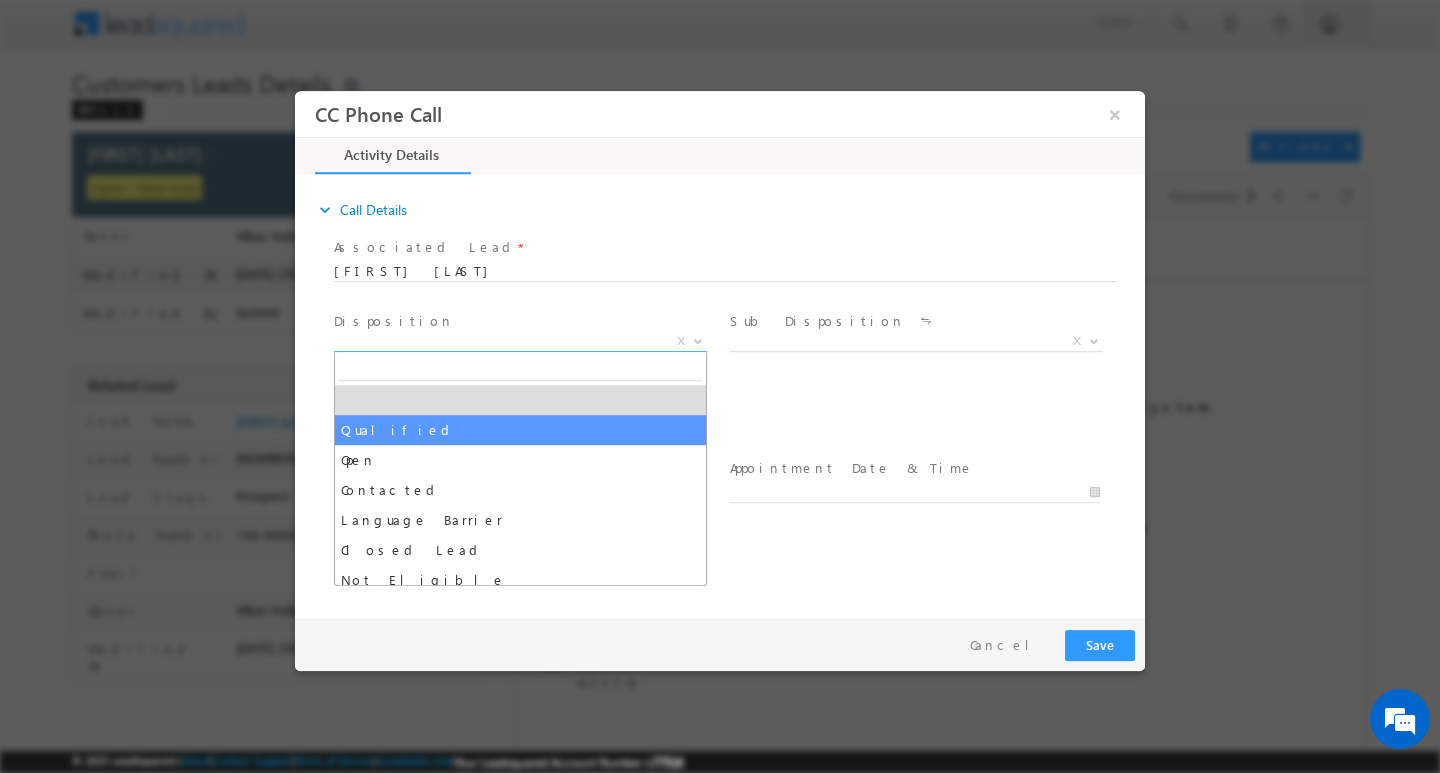 drag, startPoint x: 621, startPoint y: 422, endPoint x: 747, endPoint y: 368, distance: 137.08392 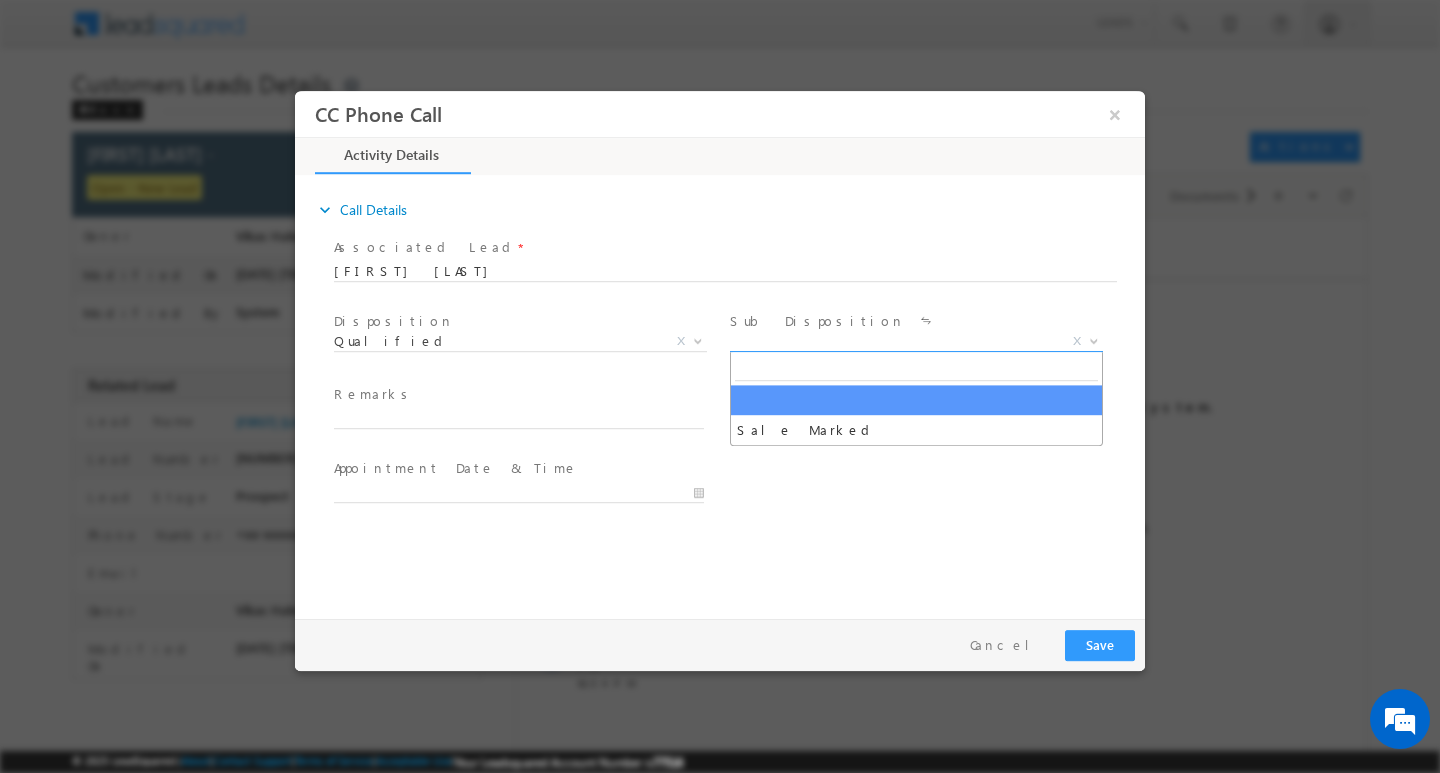 drag, startPoint x: 1094, startPoint y: 337, endPoint x: 1039, endPoint y: 369, distance: 63.631752 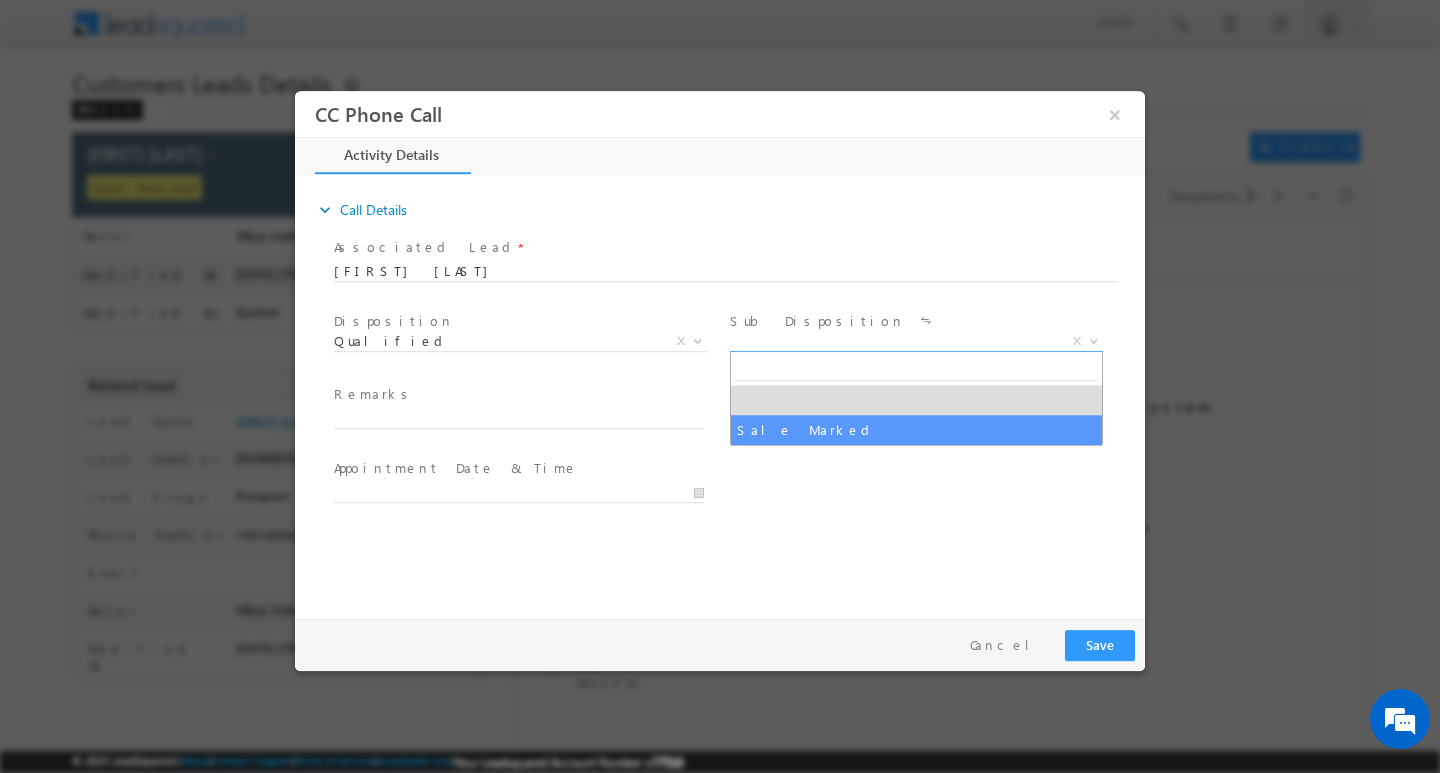 select on "Sale Marked" 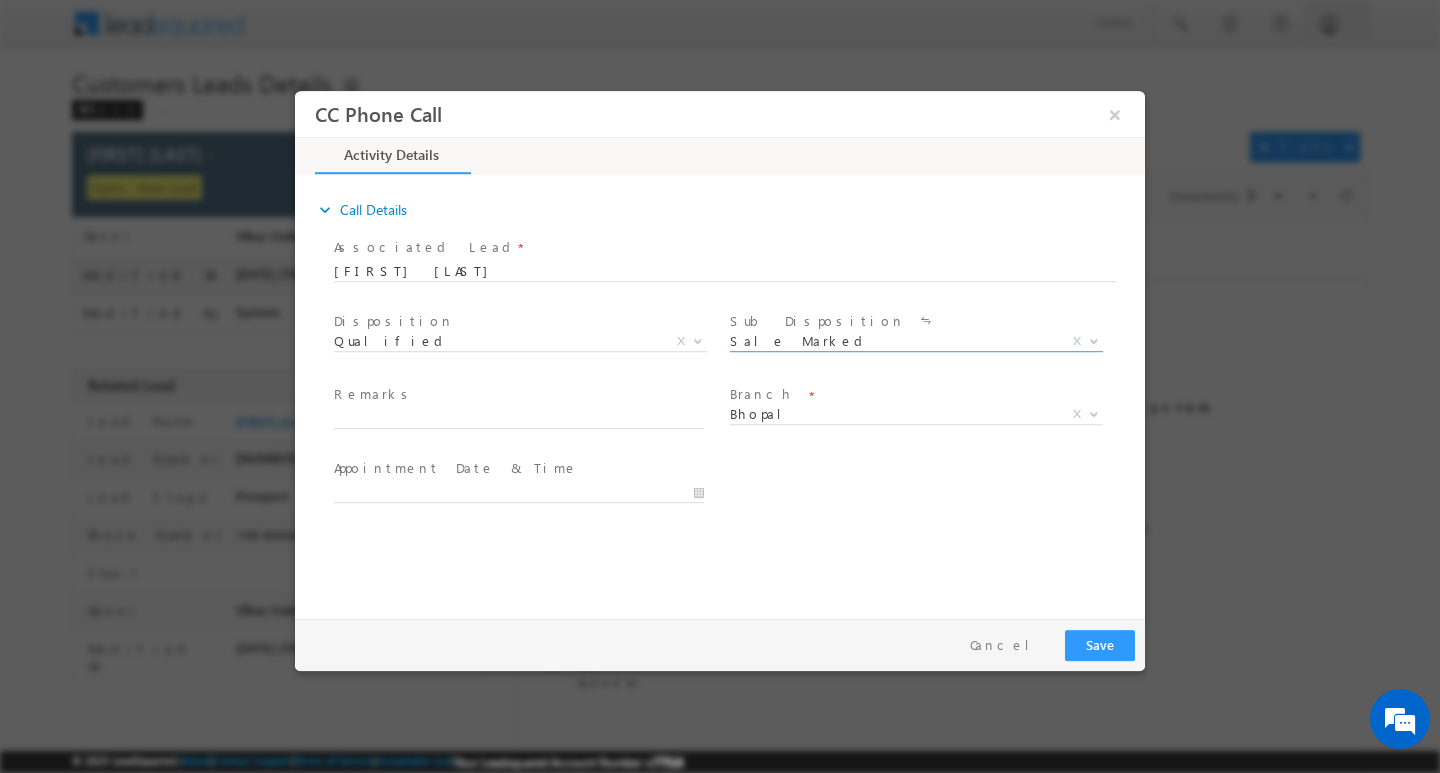 scroll, scrollTop: 0, scrollLeft: 0, axis: both 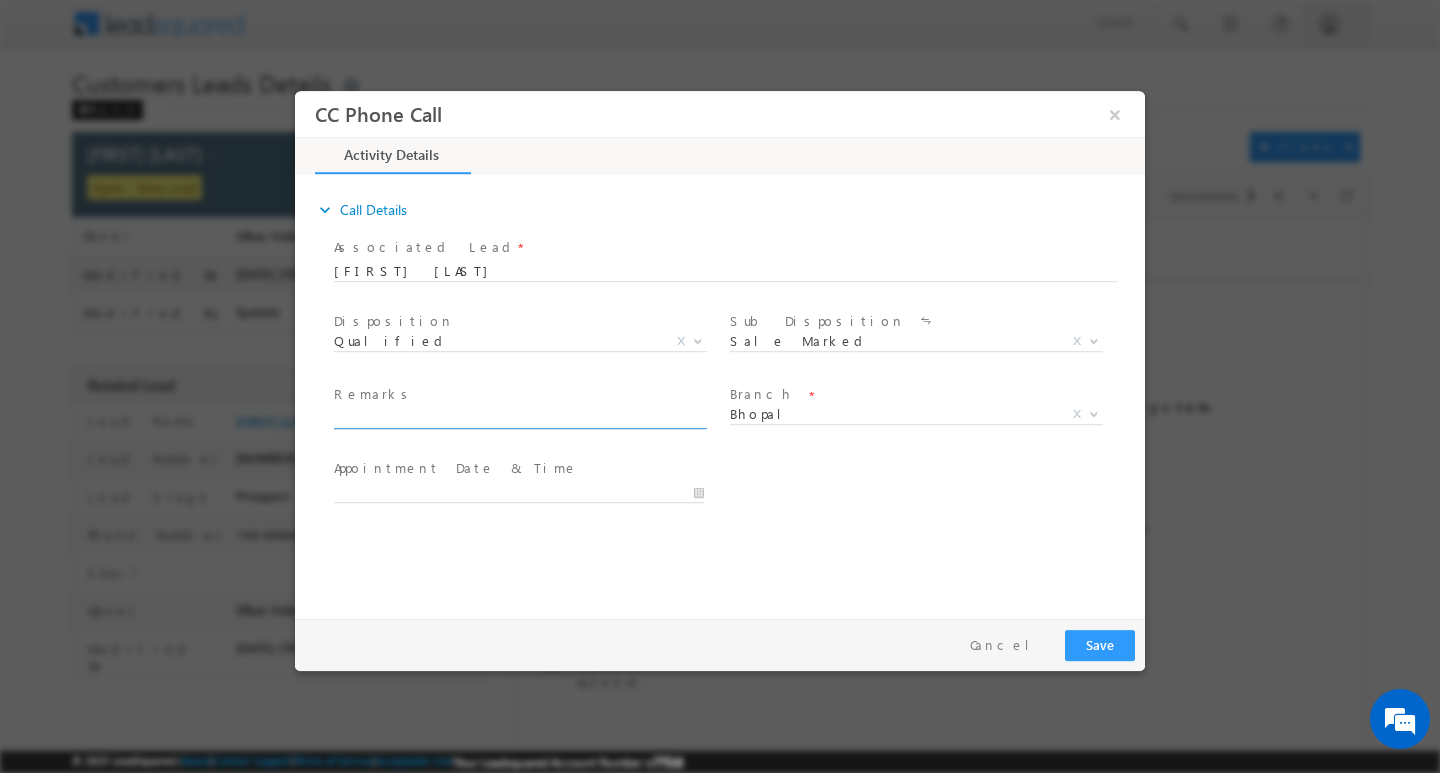 click at bounding box center (519, 418) 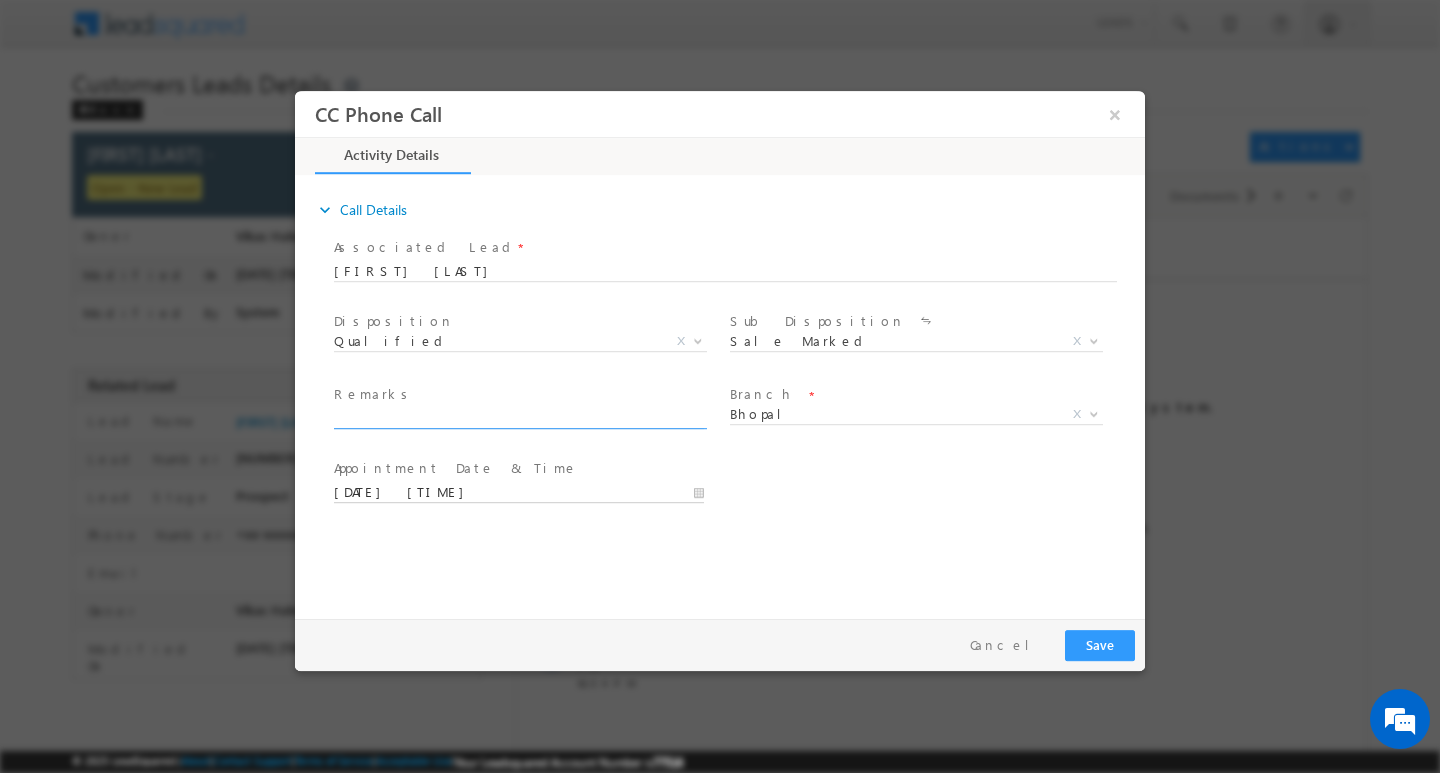 click on "07/12/2025 10:17 AM" at bounding box center (519, 492) 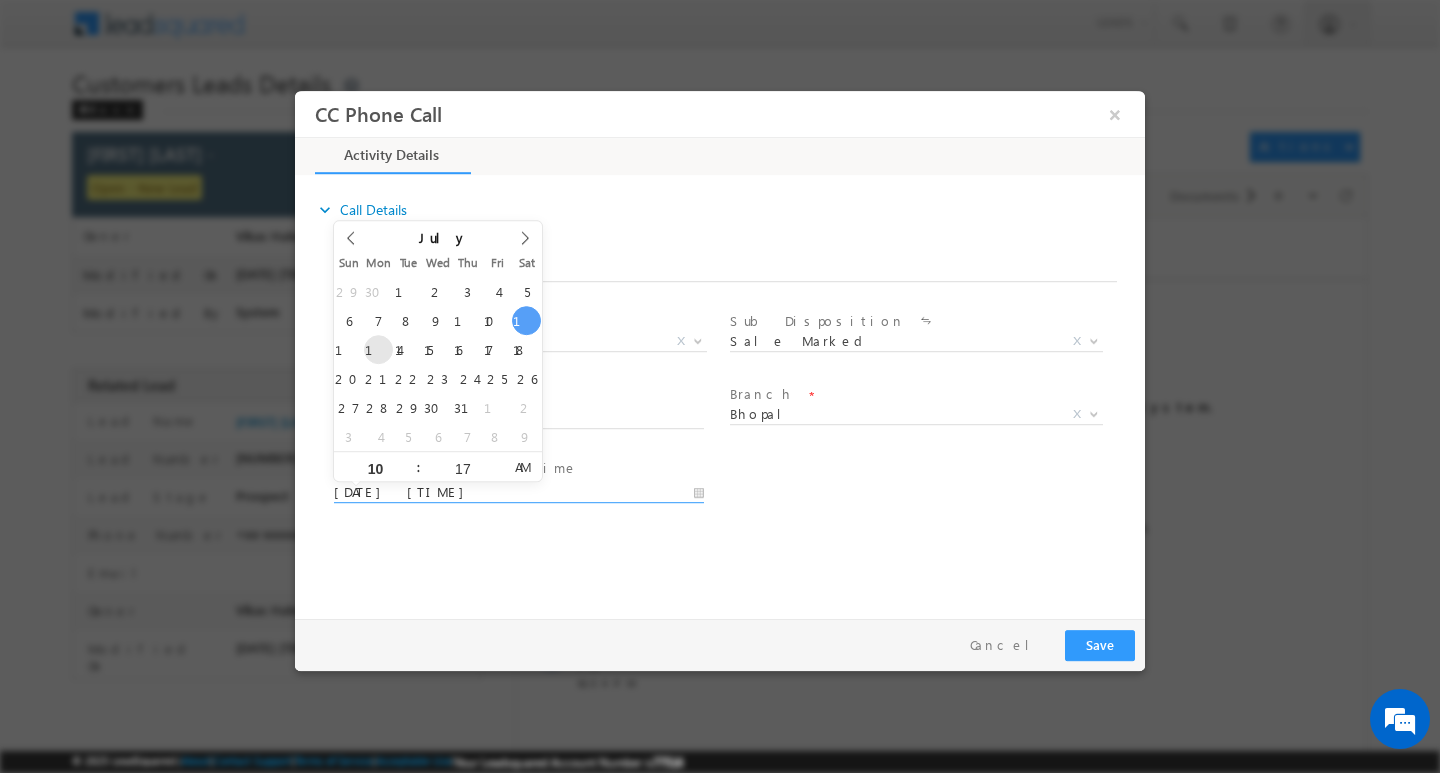 type on "07/14/2025 10:17 AM" 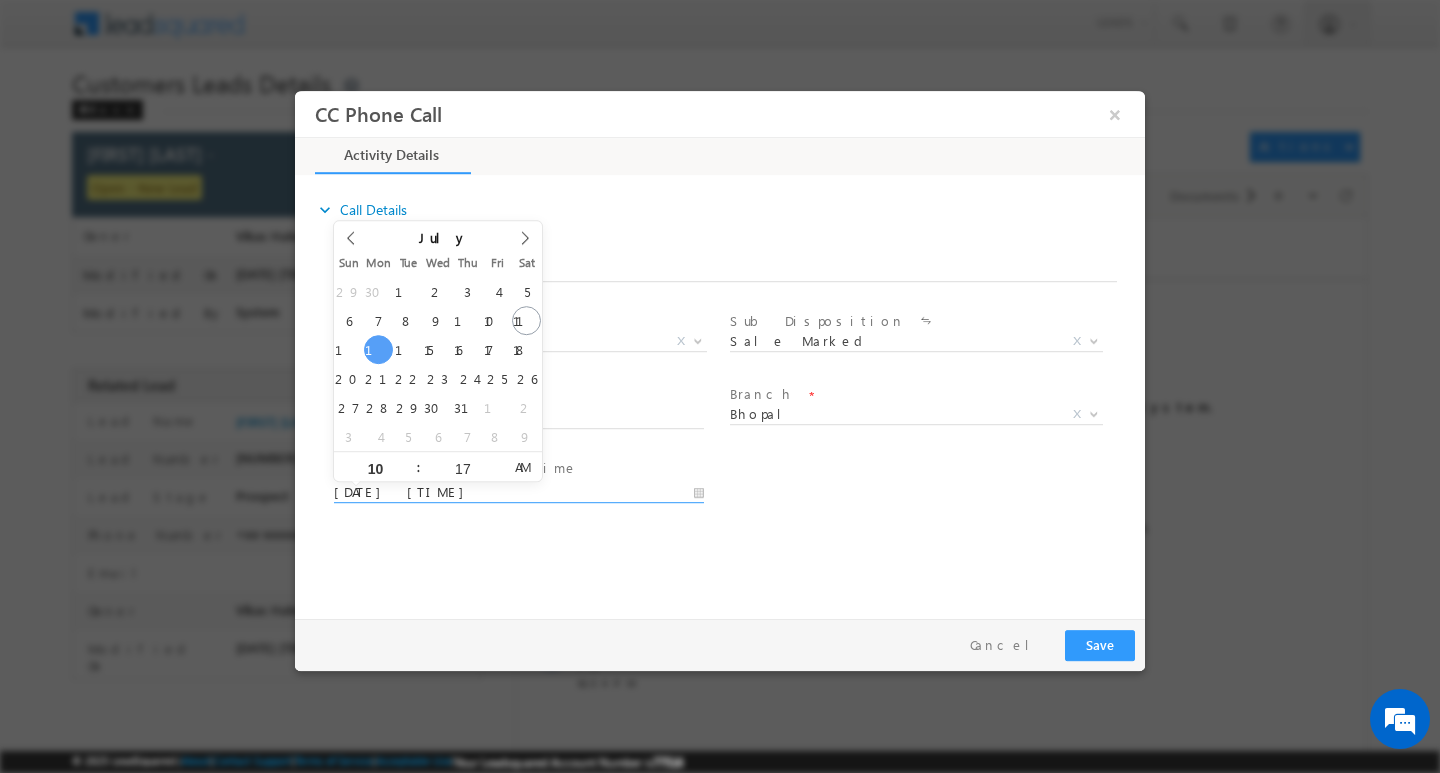 click on "expand_more Call Details
Associated Lead * Manoj Meena Manoj Meena Yes   No   *" at bounding box center [725, 393] 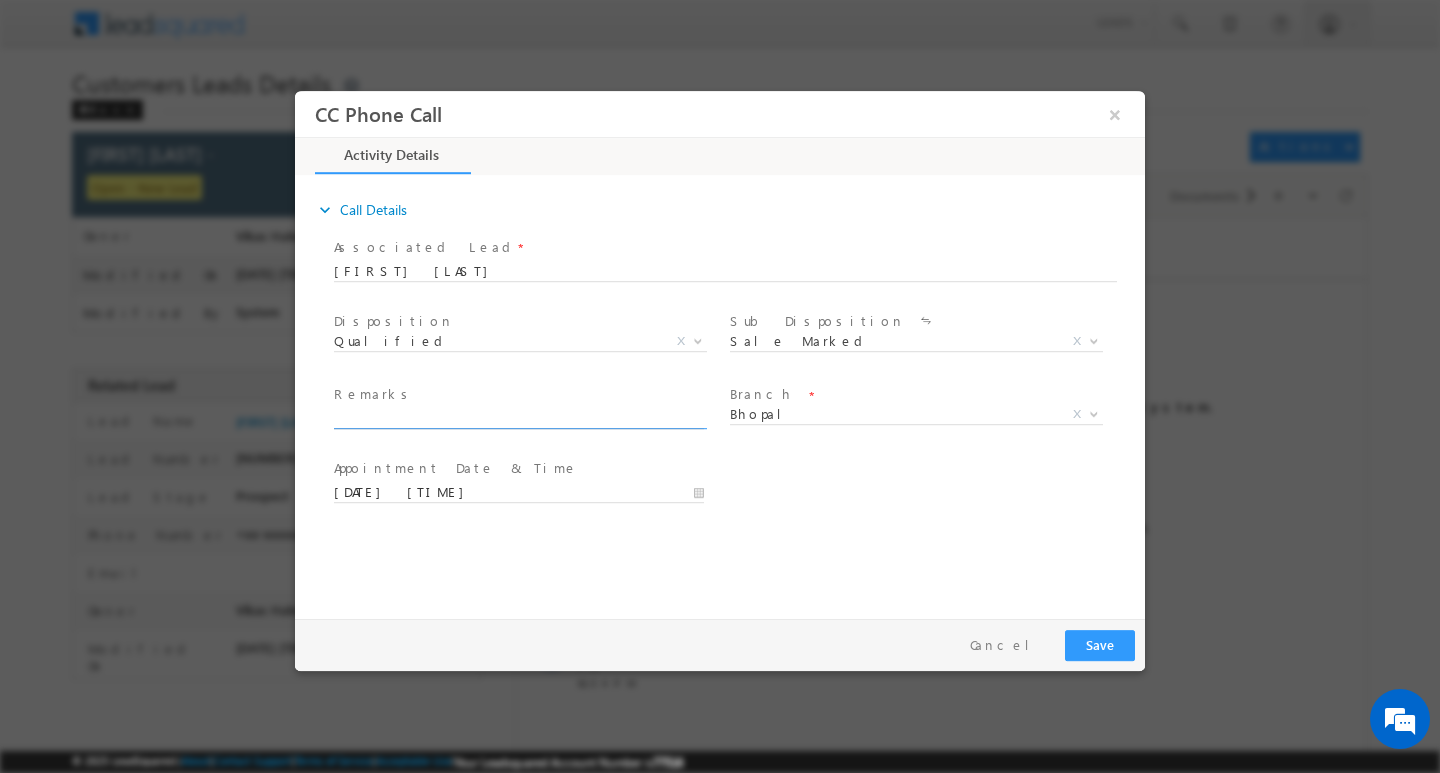 click at bounding box center (519, 418) 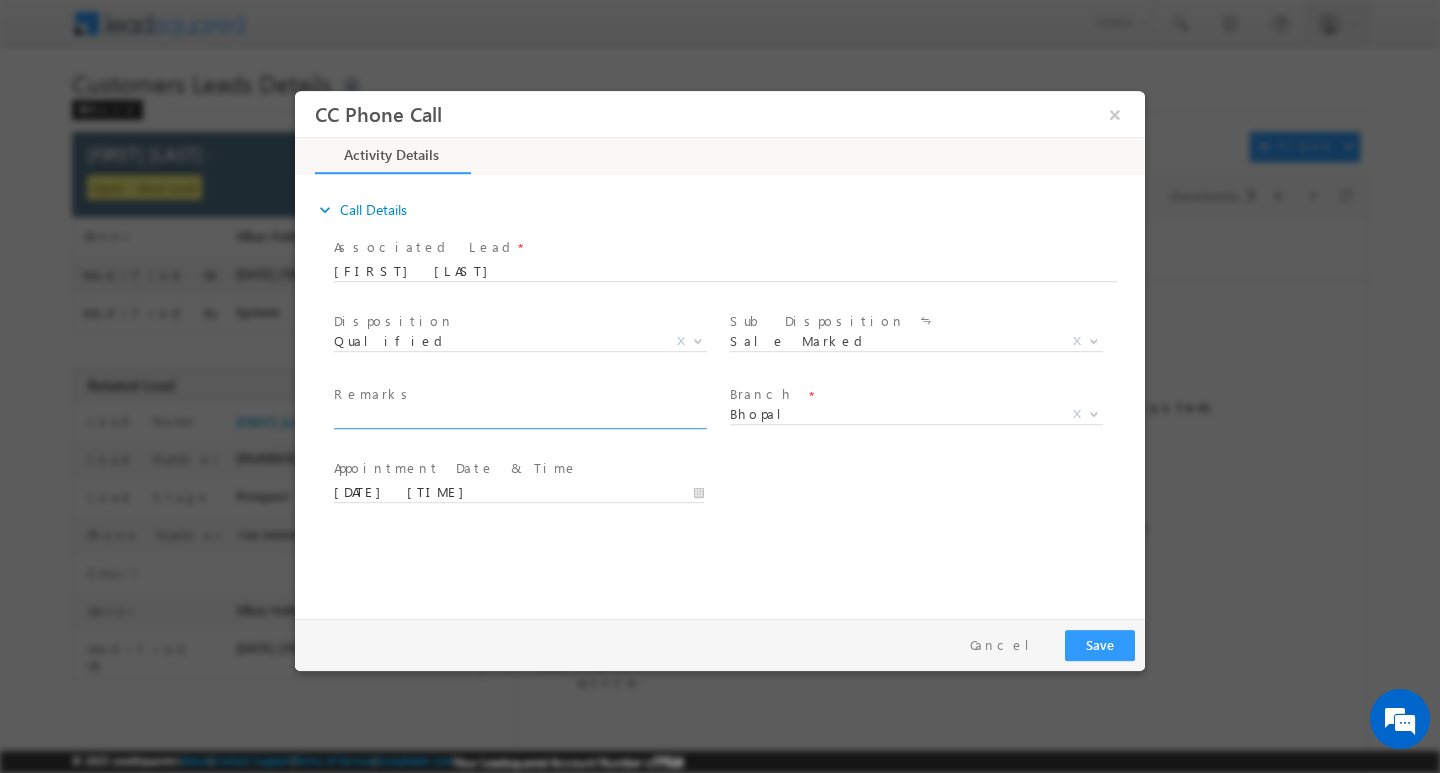 paste on "ag23y / mothe incom1l / work experc 5 y / b / food sopa / loan type :construltion/ loan amun 10l / add: amide nagra bai pas / pincod 463106/ id 562822" 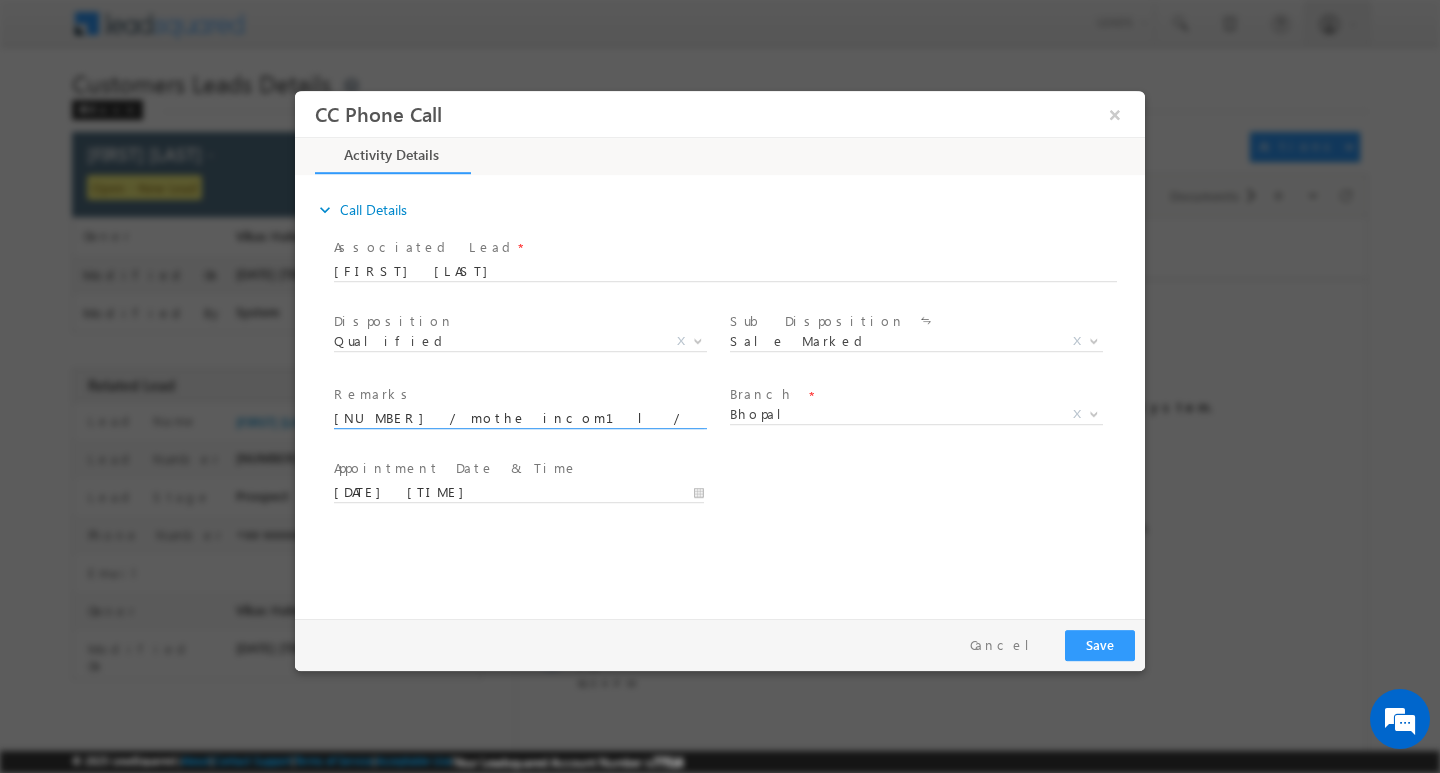 scroll, scrollTop: 0, scrollLeft: 528, axis: horizontal 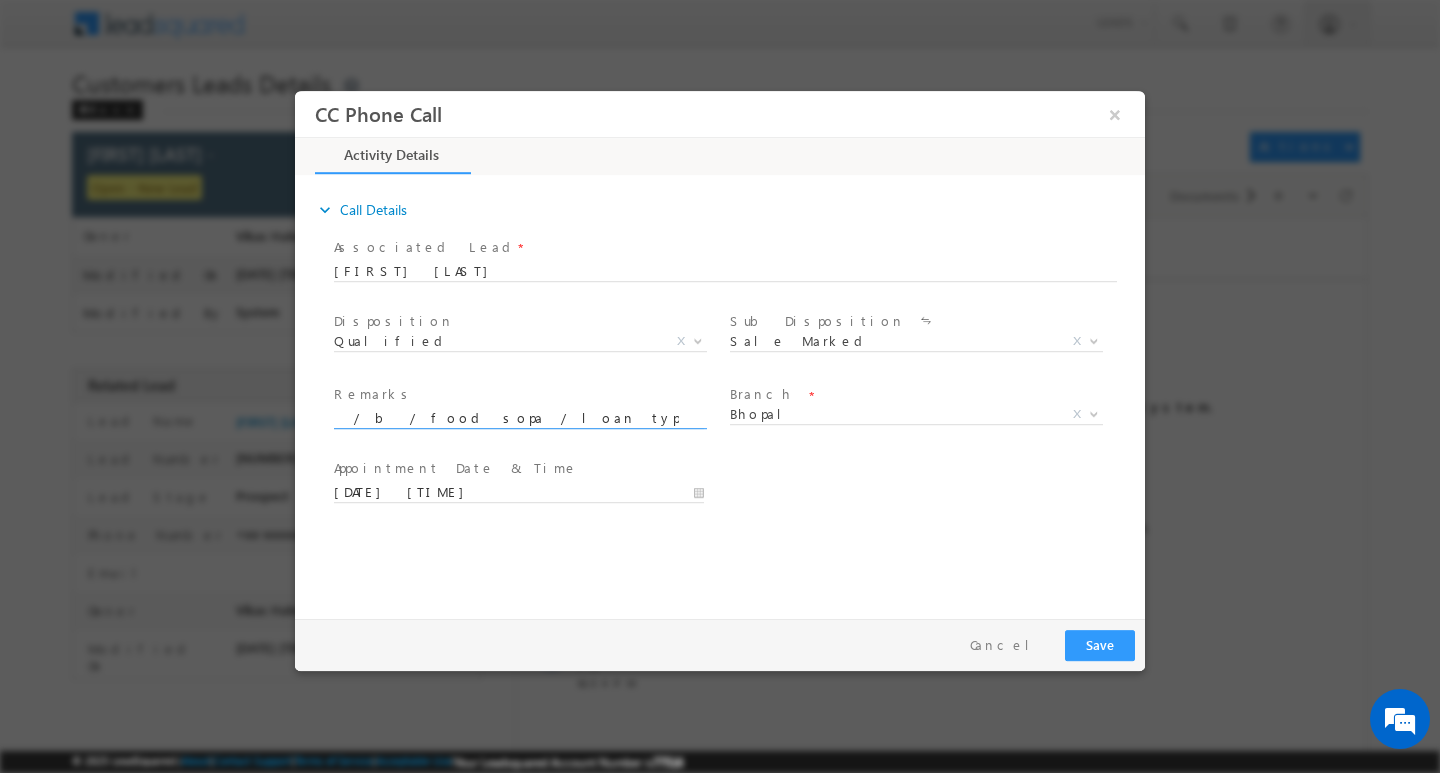 type on "ag23y / mothe incom1l / work experc 5 y / b / food sopa / loan type :construltion/ loan amun 10l / add: amide nagra bai pas / pincod 463106/ id 562822" 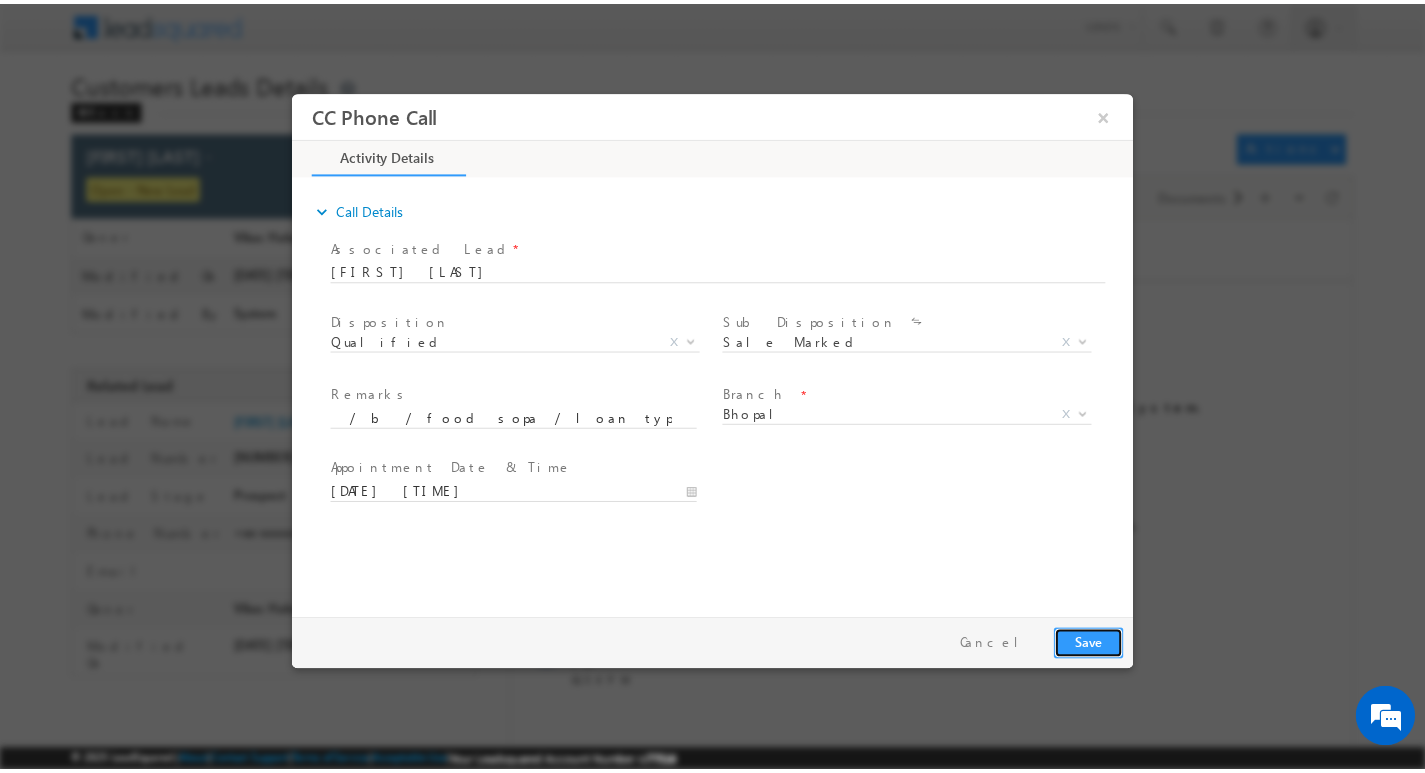 scroll, scrollTop: 0, scrollLeft: 0, axis: both 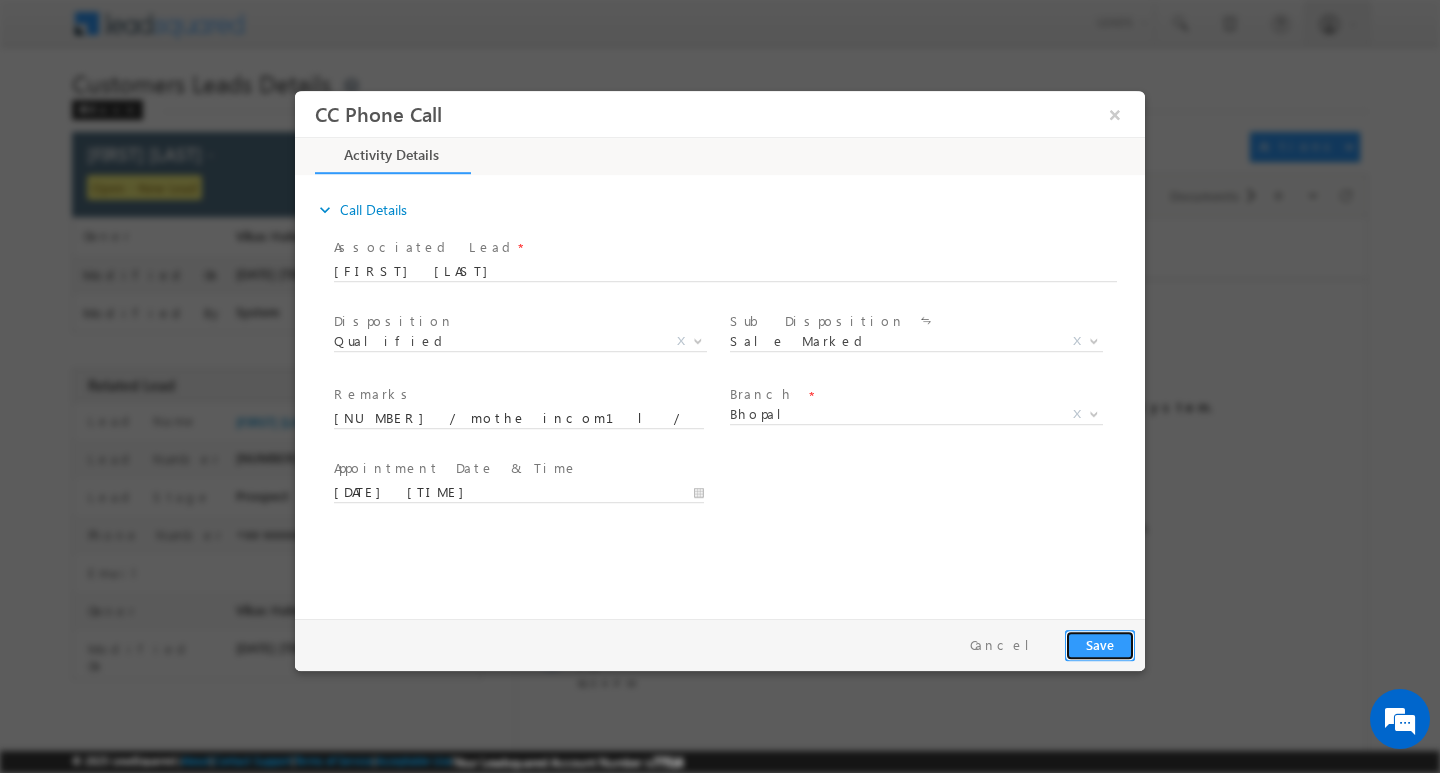 drag, startPoint x: 1108, startPoint y: 651, endPoint x: 1096, endPoint y: 653, distance: 12.165525 